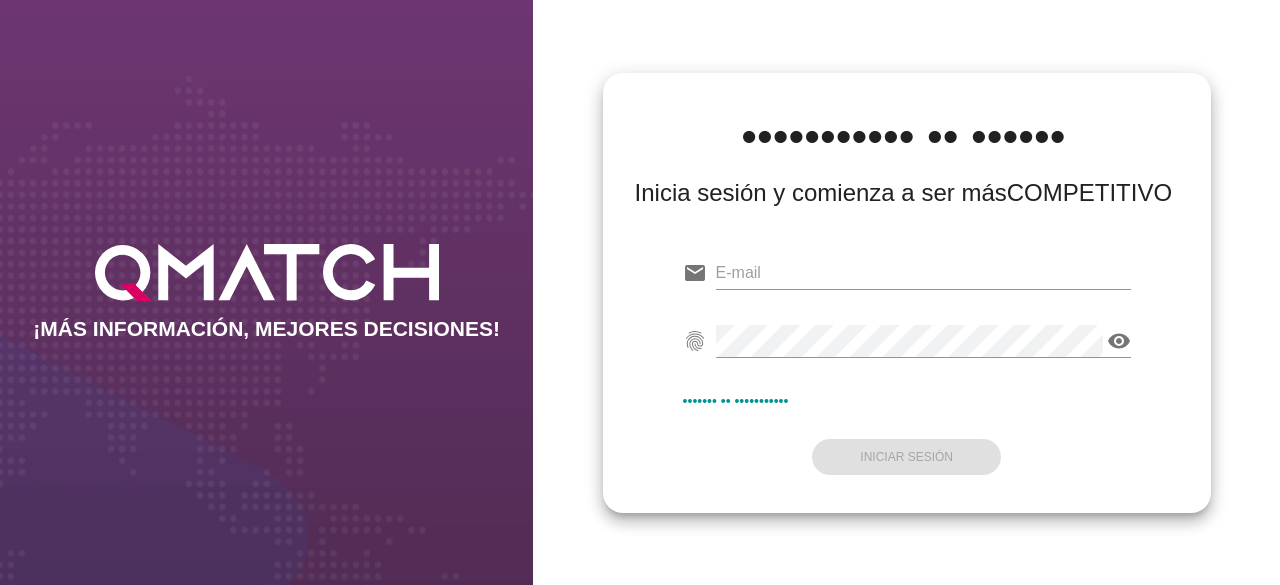 scroll, scrollTop: 0, scrollLeft: 0, axis: both 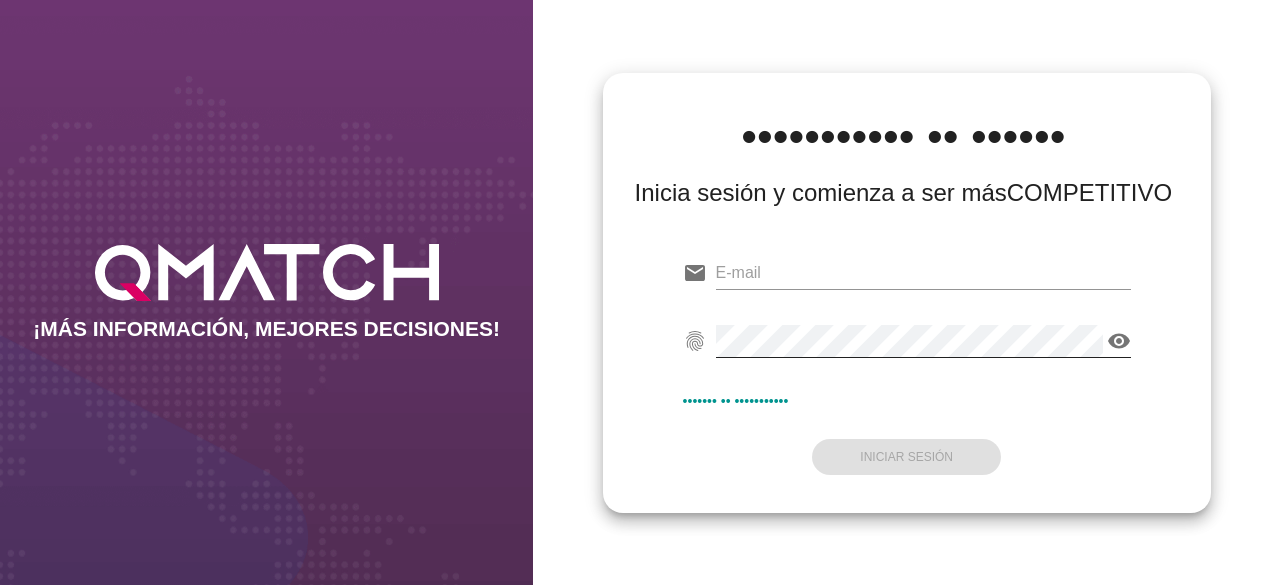 type on "•••••••••••••••••" 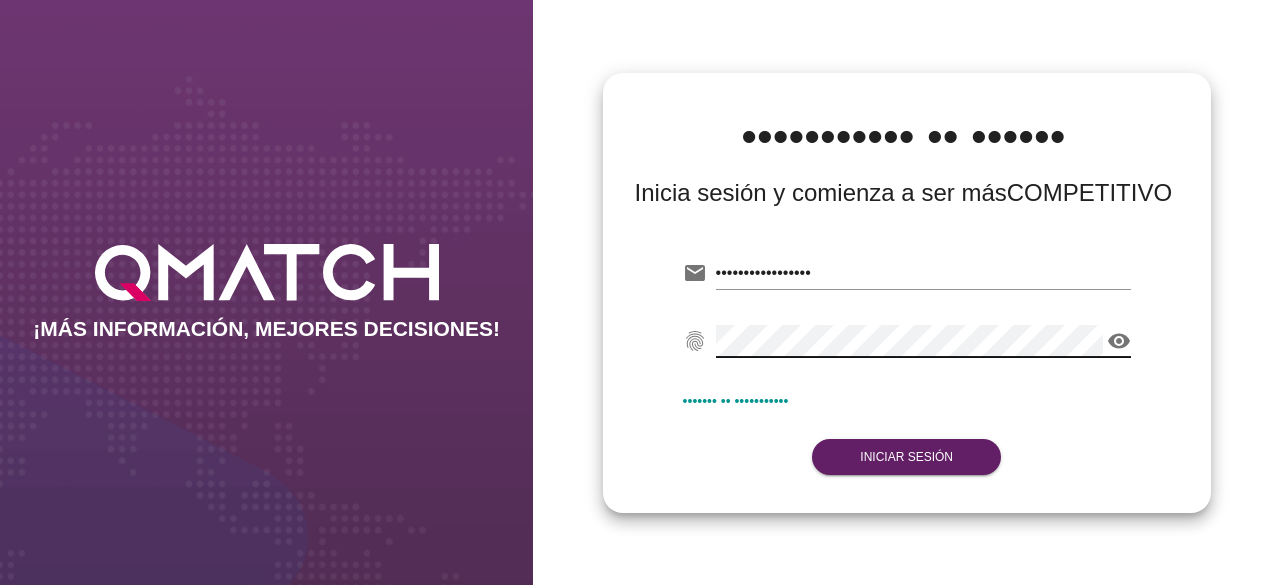 click on "correo test@[EXAMPLE.COM] fingerprint visibility
¿Olvidó su contraseña?
Iniciar Sesión" at bounding box center (907, 363) 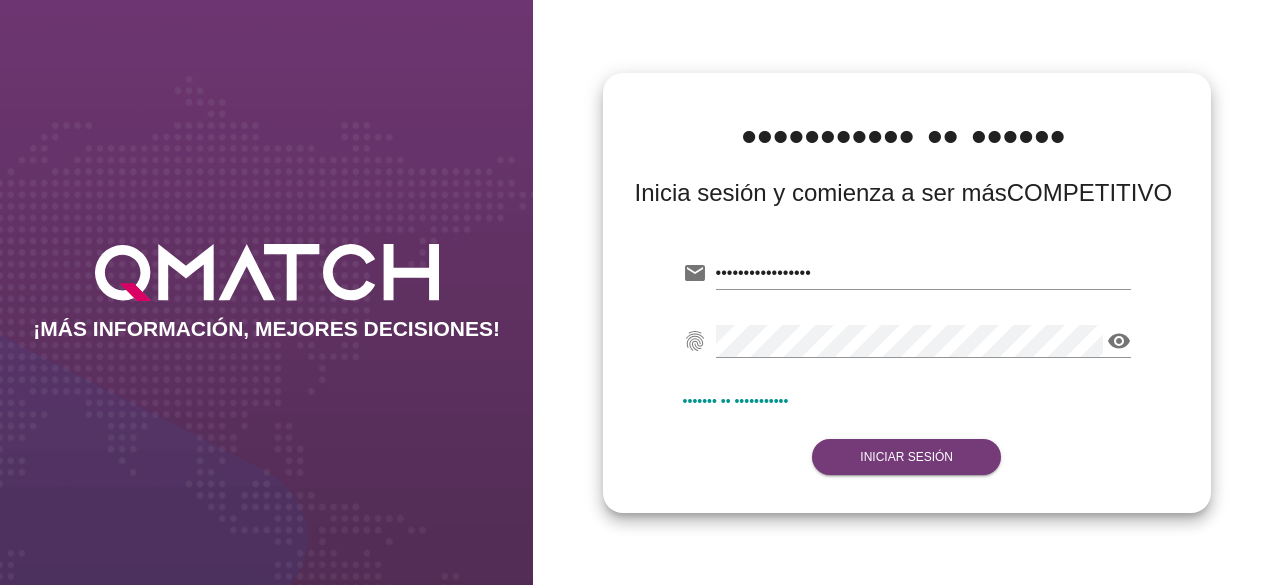 click on "Iniciar Sesión" at bounding box center [906, 457] 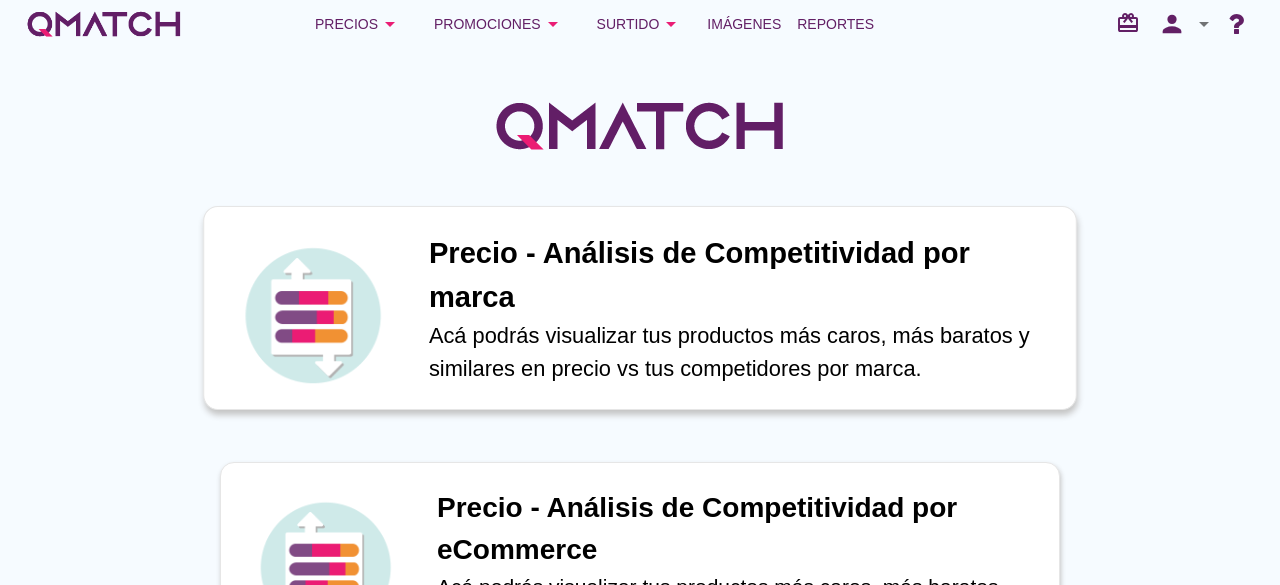 click on "Acá podrás visualizar tus productos más caros, más baratos y similares en precio vs tus competidores por marca." at bounding box center [742, 352] 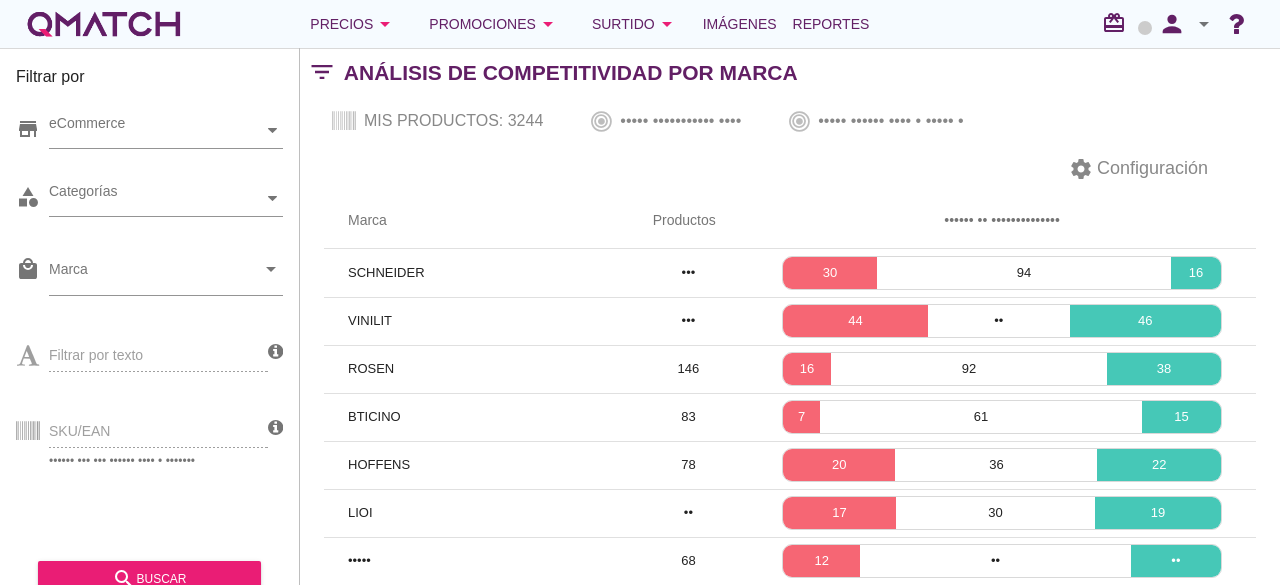 click on "Filtrar por texto" at bounding box center (142, 353) 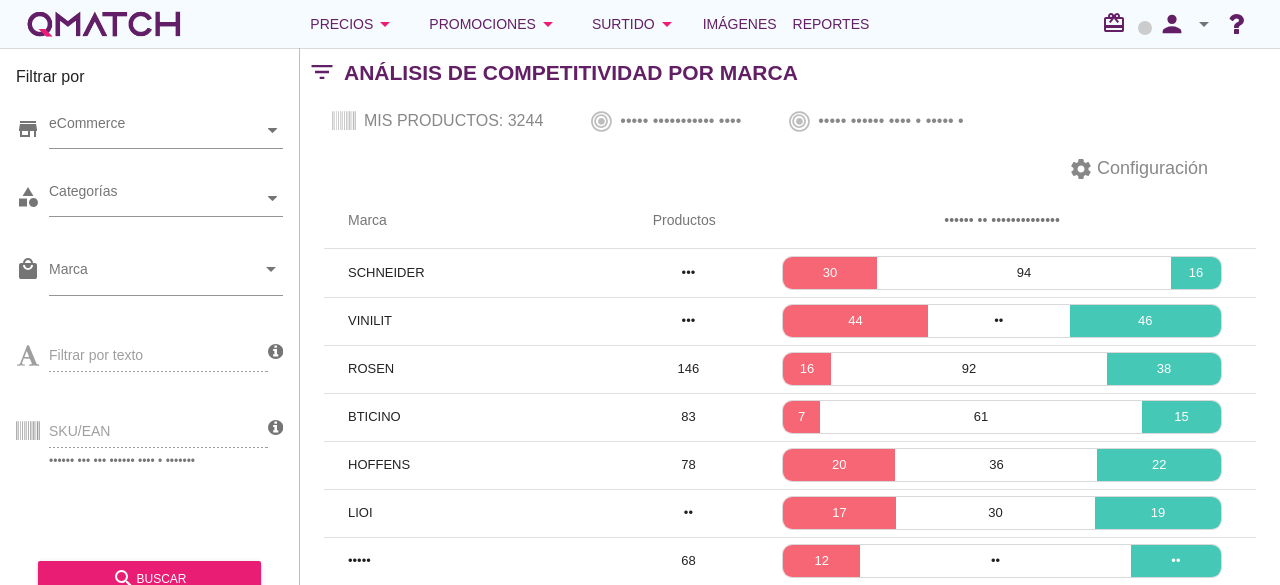 click on "SKU/EAN Separe los SKU usando coma o espacio" at bounding box center (142, 429) 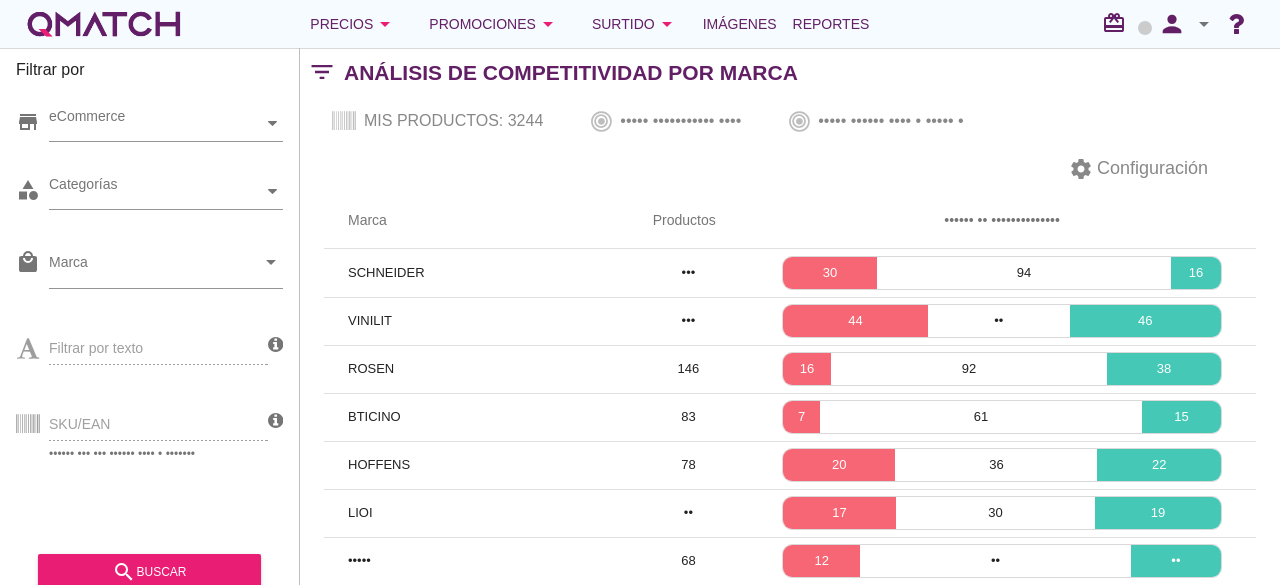 scroll, scrollTop: 0, scrollLeft: 0, axis: both 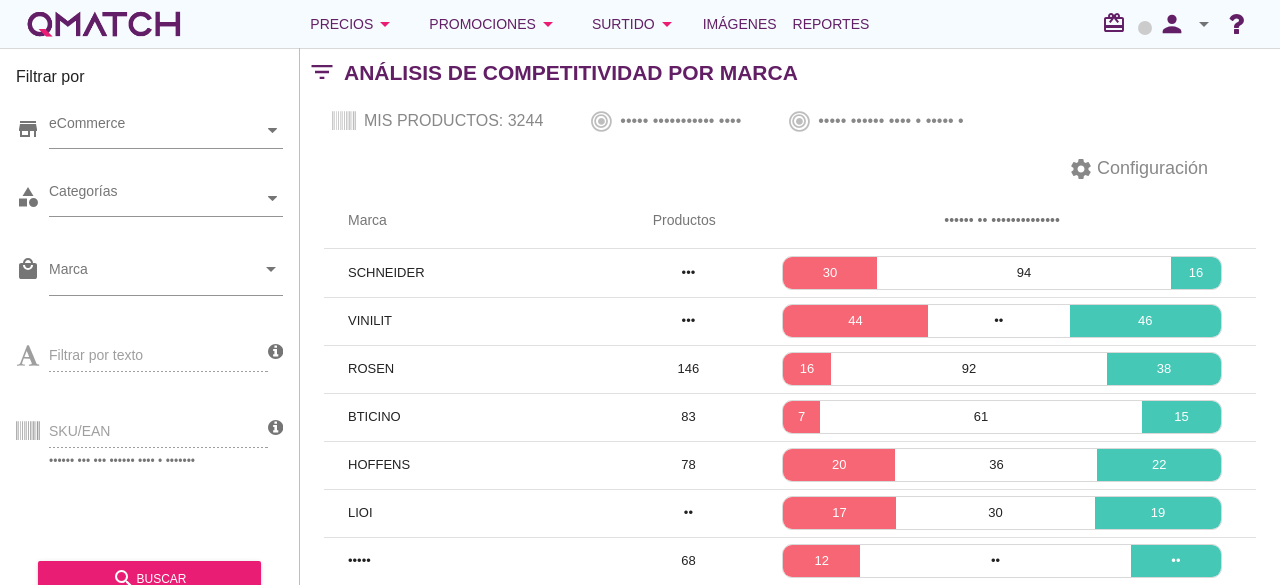 click on "SKU/EAN Separe los SKU usando coma o espacio" at bounding box center (142, 429) 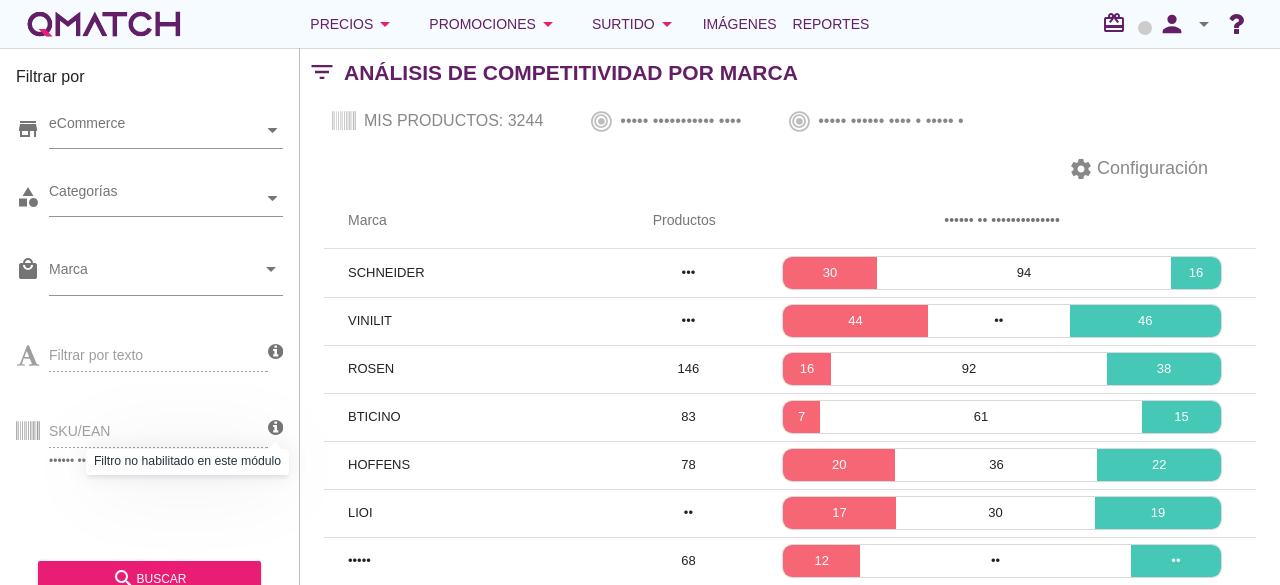 click at bounding box center [275, 428] 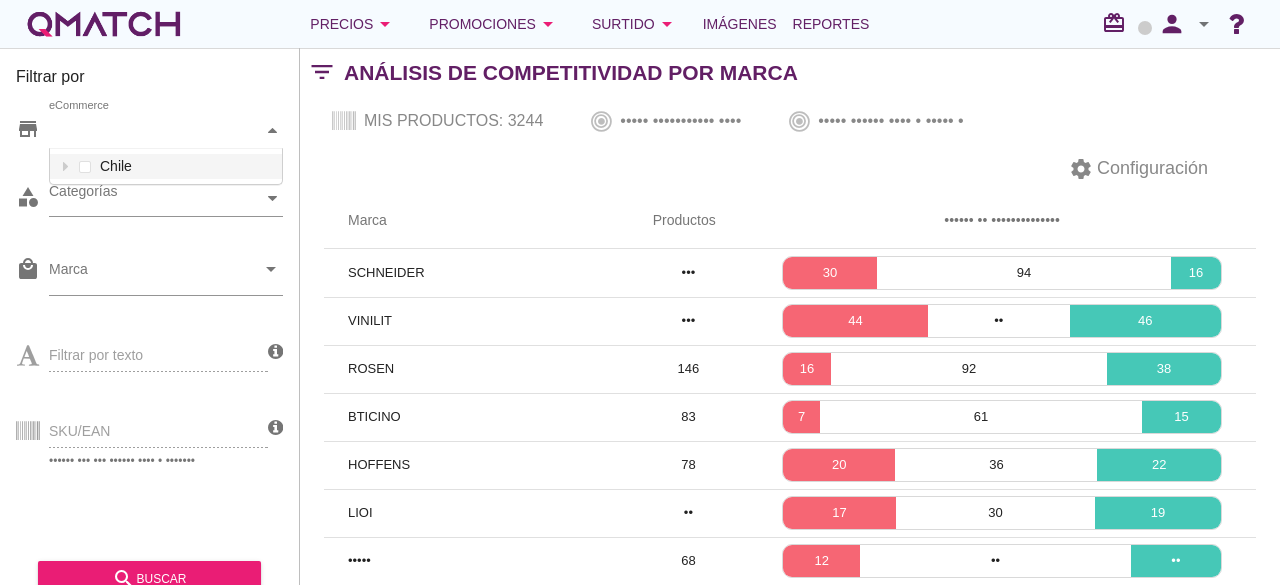 click on "eCommerce" at bounding box center [156, 130] 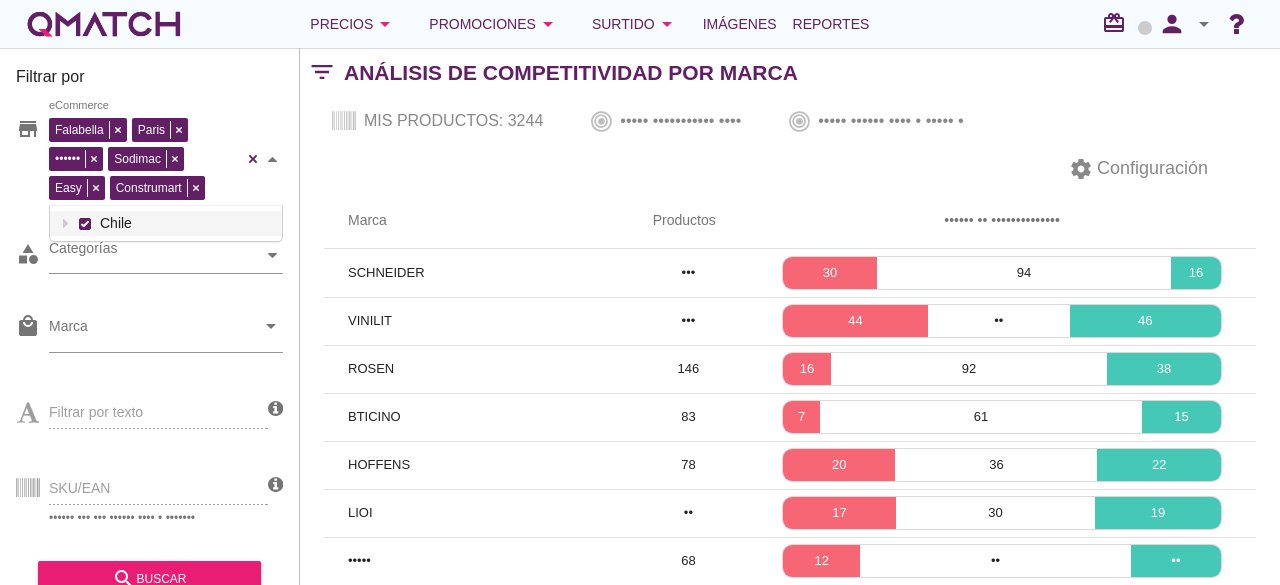click on "Falabella Paris Ripley Sodimac Easy Construmart eCommerce Chile" at bounding box center (166, 159) 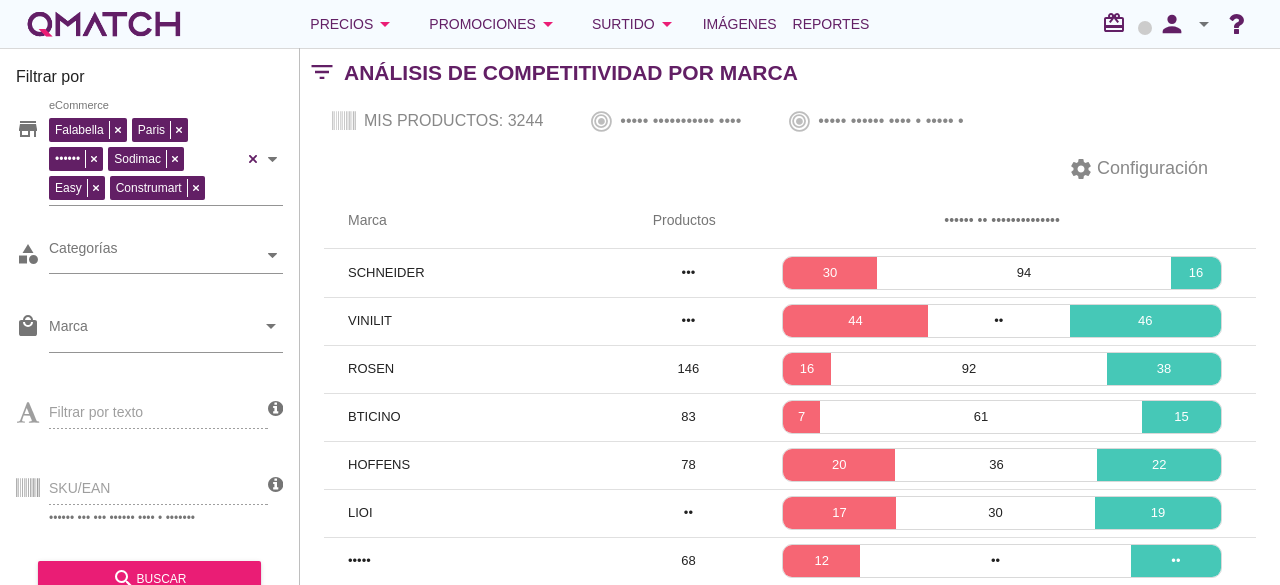 click on "SKU/EAN Separe los SKU usando coma o espacio" at bounding box center (142, 486) 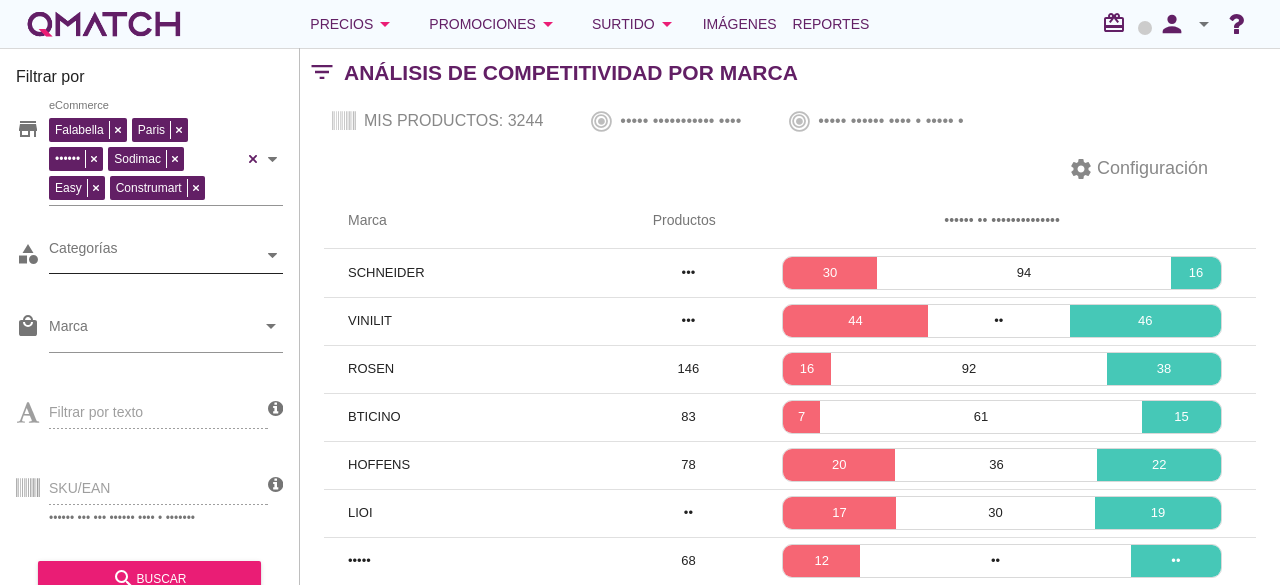 click on "Categorías" at bounding box center [146, 156] 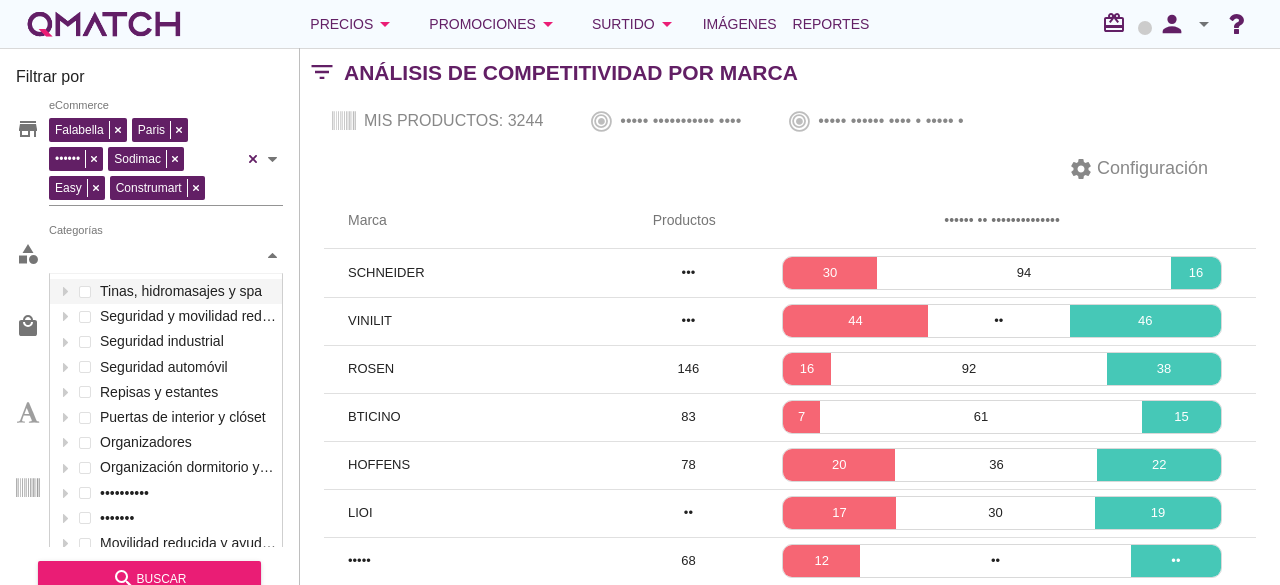 scroll, scrollTop: 301, scrollLeft: 234, axis: both 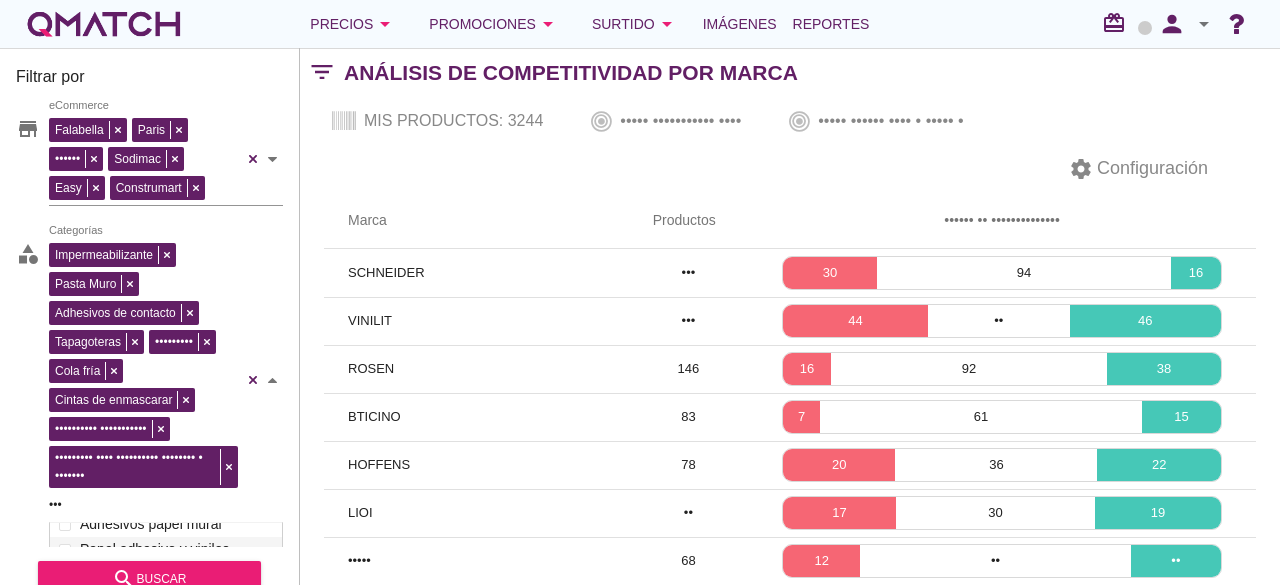 click on "Impermeabilizante Pasta Muro Adhesivos de contacto Tapagoteras Siliconas Cola fría Cintas de enmascarar Selladores poliuretano Adhesivos para alfombras, vinilico y parquet Categorías adh adh Tinas, hidromasajes y spa Seguridad y movilidad reducida Seguridad industrial Seguridad automóvil Repisas y estantes Puertas de interior y clóset Organizadores Organización dormitorio y clóset Escritorio Camping  Movilidad reducida y ayuda para la vida diaria Pisos y Revestimientos Papel mural y decorativo Adhesivos papel mural Papel adhesivo y vinilos   Papel mural   Papel fotomural   Pegatinas y wallstickers Herramientas y suministros de pintura Accesorios herramientas Deportes Cocina Lavavajillas Ladrillos, bloques y pastelones Adhesivos y selladores   Impermeabilizante   Pasta Muro Adhesivos de contacto   Tapagoteras   Siliconas   Cola fría   Cintas de enmascarar   Selladores poliuretano Adhesivos para alfombras, vinilico y parquet Maderas y tableros Techumbre Seguridad industrial Siding Tabiqueria" at bounding box center [166, 380] 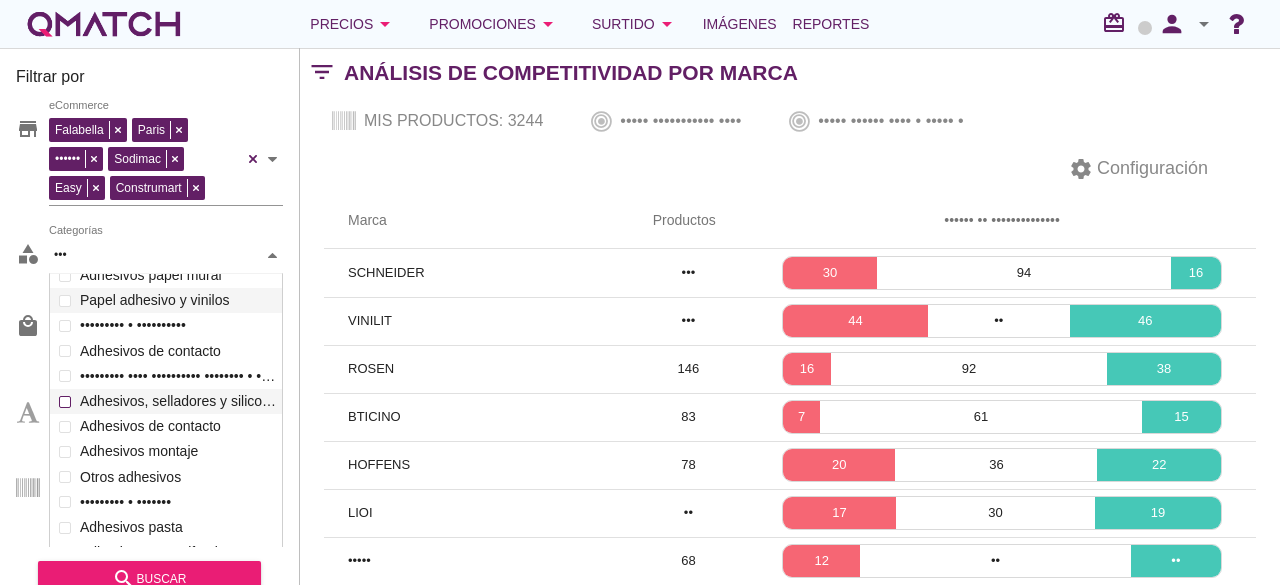 scroll, scrollTop: 116, scrollLeft: 0, axis: vertical 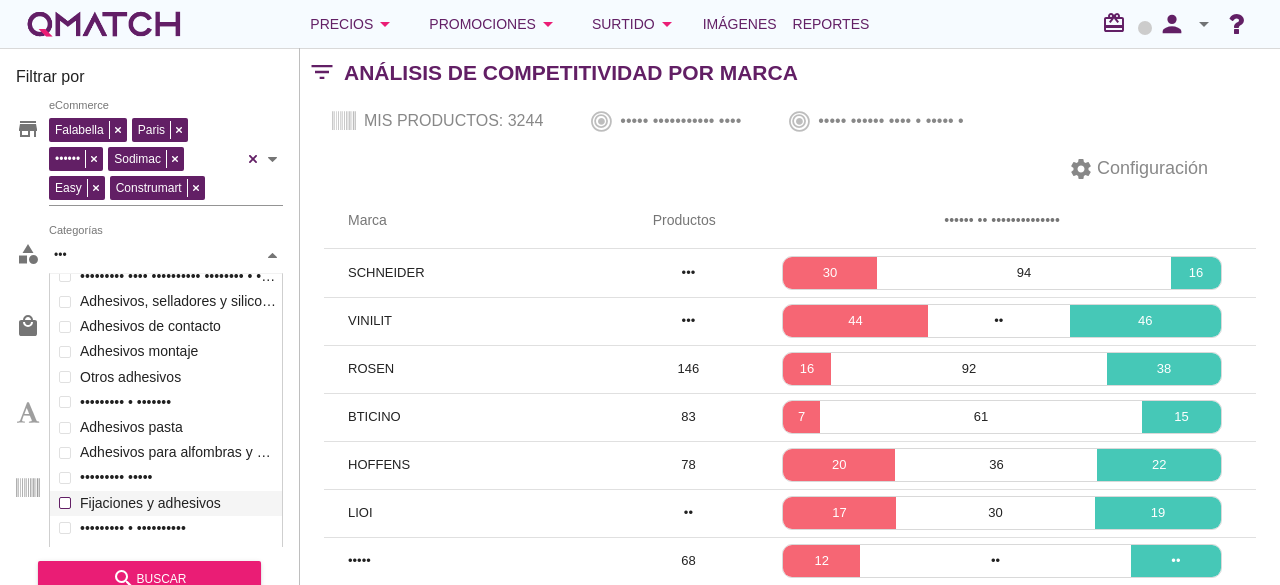 click on "•••••• •••••••••••• • ••• ••••••••• • ••••••••• •••••••• ••••••••• •••••••••• ••••••••• ••••••••• ••••••• • •••••••• ••••••• •• •••••••• • •••••• ••••••••••••• •••••••••••• •••••••••• • •••••• •••••••••• •••••••  ••••••••• •••••••• • ••••• •••• •• •••• •••••• ••••• • •••••••••••••• ••••• ••••• • •••••••••• ••••••••• ••••• ••••• ••••• •••••••• • •••••••   ••••• •••••   ••••• •••••••••   ••••••••• • •••••••••••• •••••••••••• • ••••••••••• •• ••••••• •••••••••• •••••••••••• •••••••• •••••• •••••••••••• •••••••••• ••••••• • •••••••••• ••••••••• • ••••••••••   •••••••••••••••••   ••••• •••• ••••••••• •• ••••••••   •••••••••••   •••••••••   •••• ••••   •••••• •• ••••••••••   •••••••••• ••••••••••• ••••••••• •••• •••••••••• •••••••• • ••••••• ••••••• • •••••••• ••••••••• ••••••••• •••••••••• •••••• •••••••• •••••• • •••••••• •••••••••• •••••••• •••••••• • •••••••• ••••••••• •••••••• •• ••••• • •••••••••••• •••••••••   ••••••••••   ••••••• • ••••   •••••••• • •••••••••••   •••••• •••••••••••" at bounding box center (166, 390) 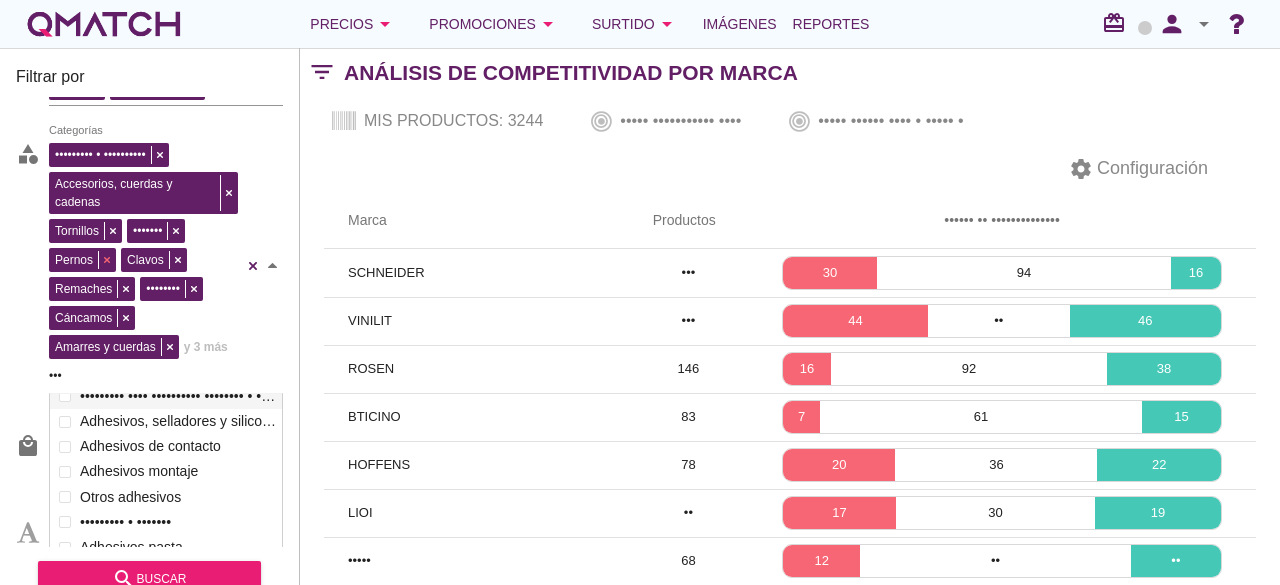 scroll, scrollTop: 200, scrollLeft: 0, axis: vertical 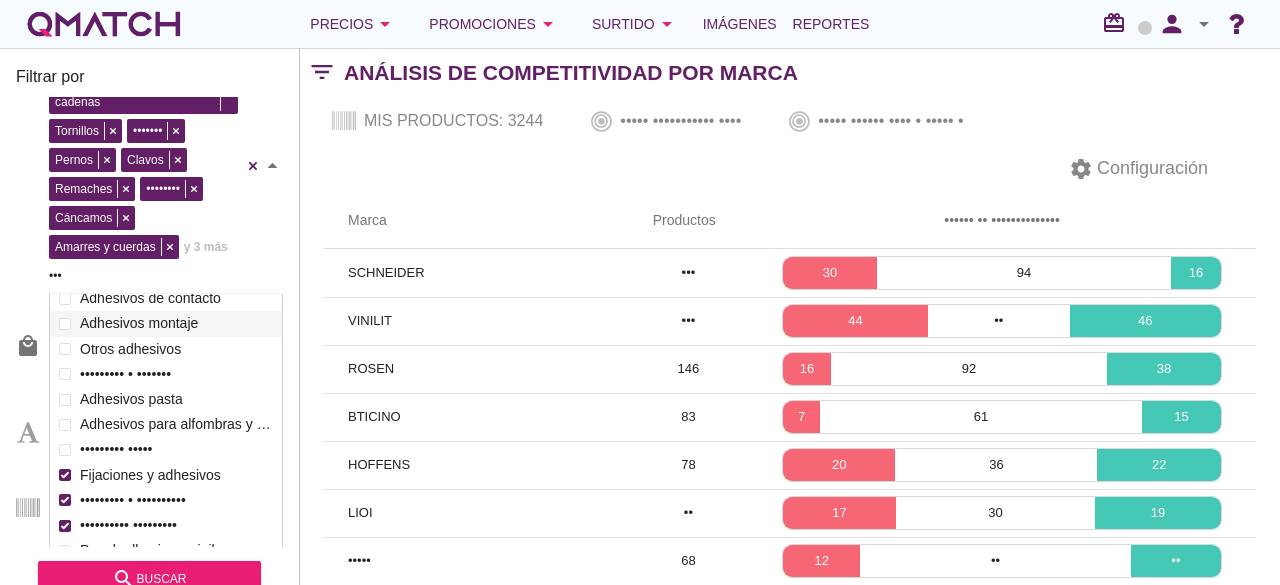 type on "•••" 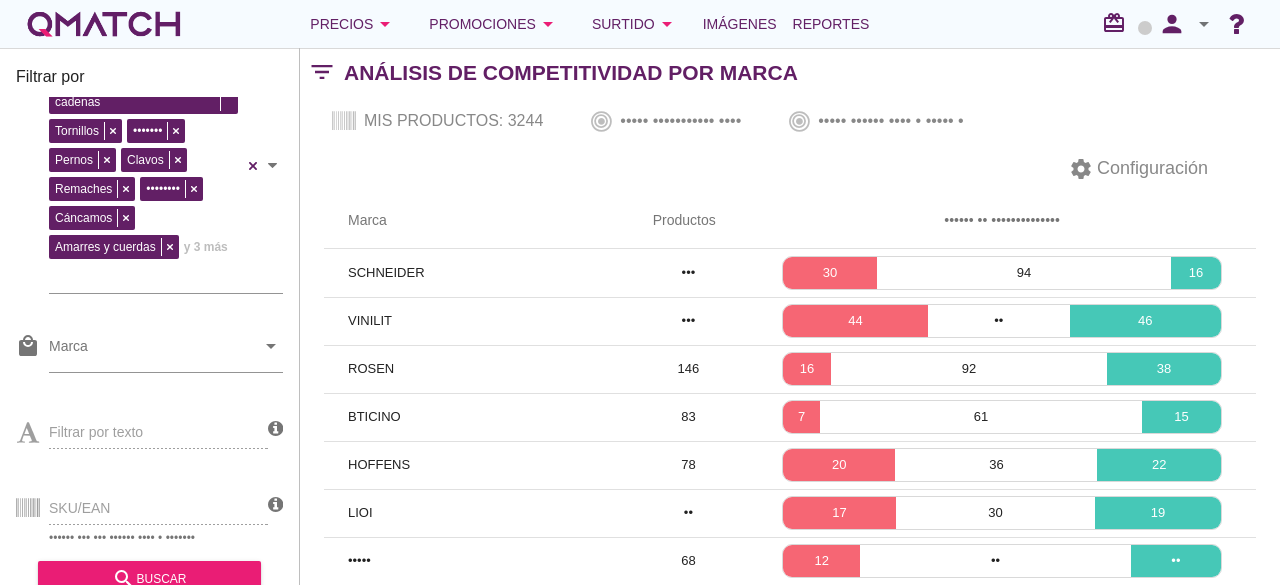 click on "••••••• ••• ••••• ••••••••• ••••• •••••• ••••••• •••• ••••••••••• ••••••••• •••••••• ••••••••• • •••••••••• ••••••••••• ••••••• • ••••••• ••••••••• ••••••• •••••• •••••• •••••••• •••••••• •••••••• ••••••• • ••••••• • • ••• •••••••••• •••••••••• ••••• ••••••••••••••• ••••••• ••• •••••   ••••••• •••••• ••• ••• •••••• •••• • •••••••
••••••
••••••" at bounding box center (150, 316) 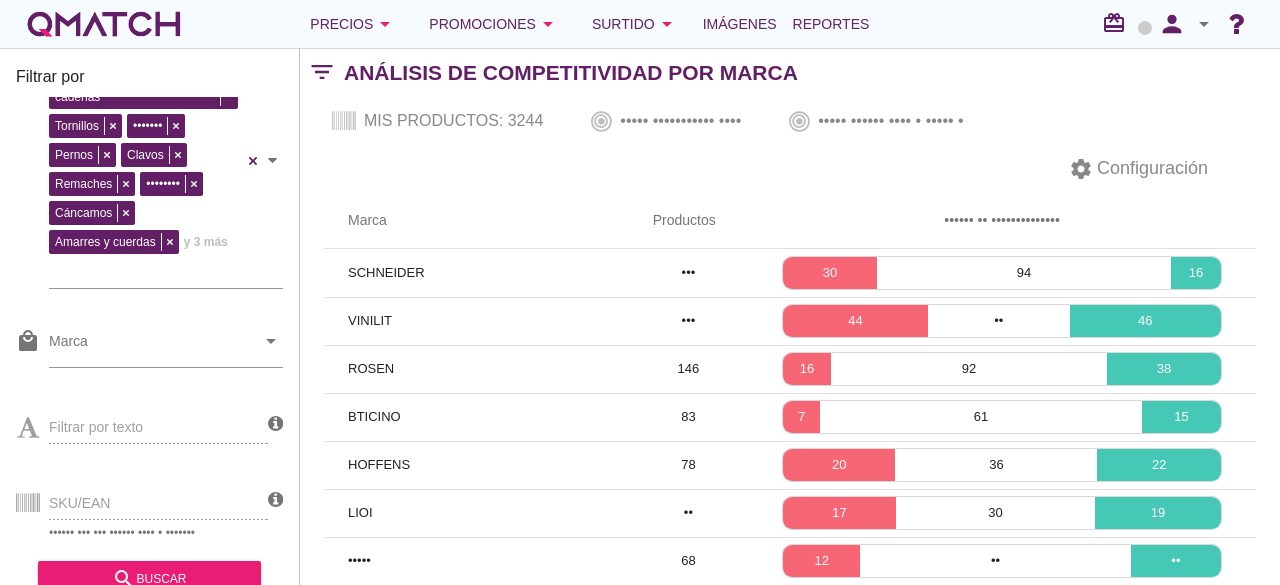 click on "SKU/EAN Separe los SKU usando coma o espacio" at bounding box center [142, 501] 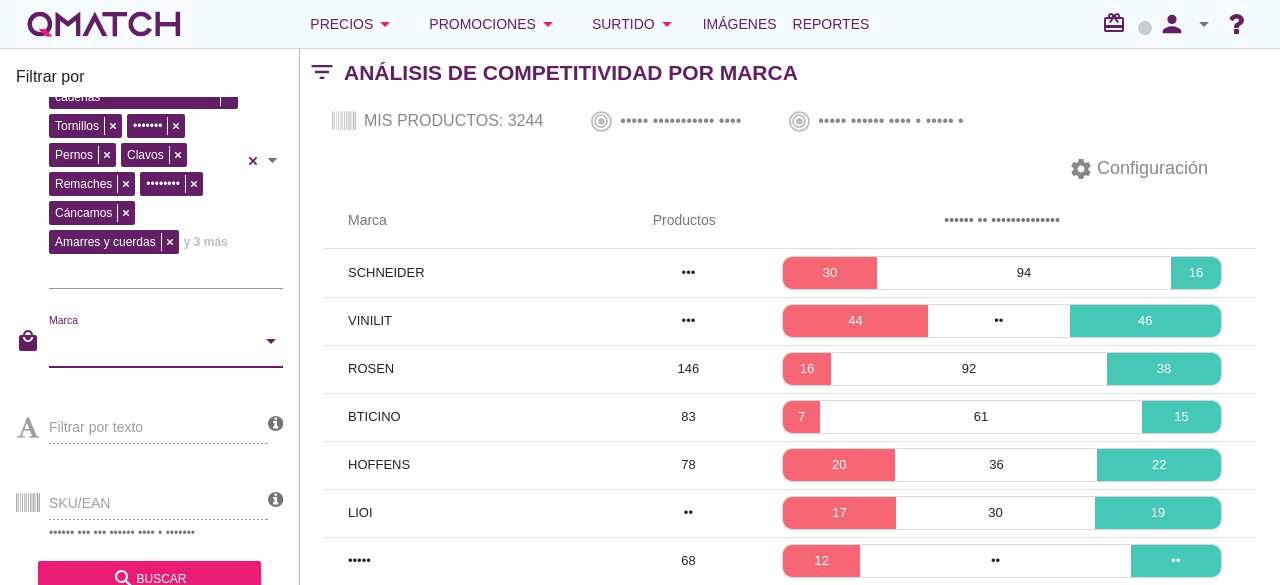 click on "Marca" at bounding box center [152, 346] 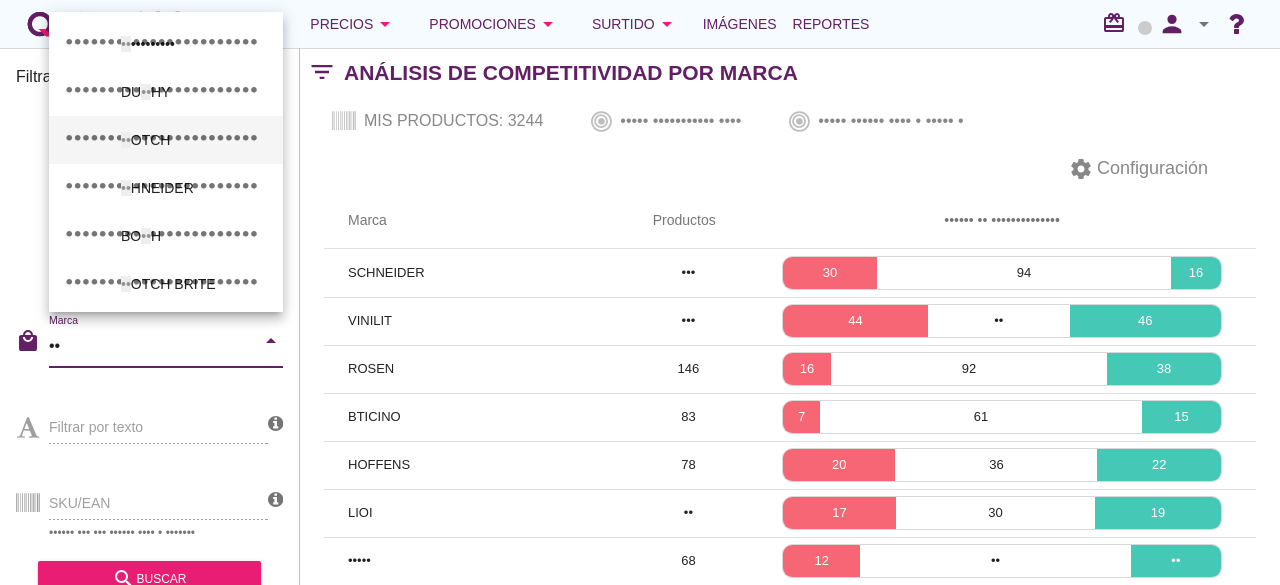 click on "SC OTCH" at bounding box center [194, 44] 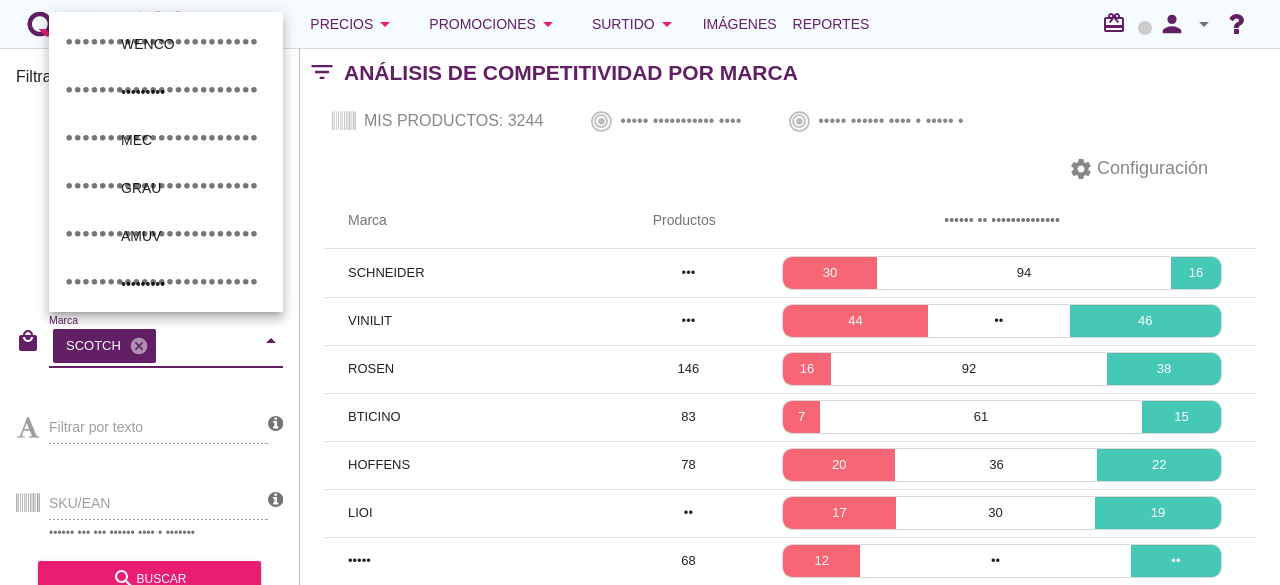 click on "Filtrar por texto" at bounding box center [142, 425] 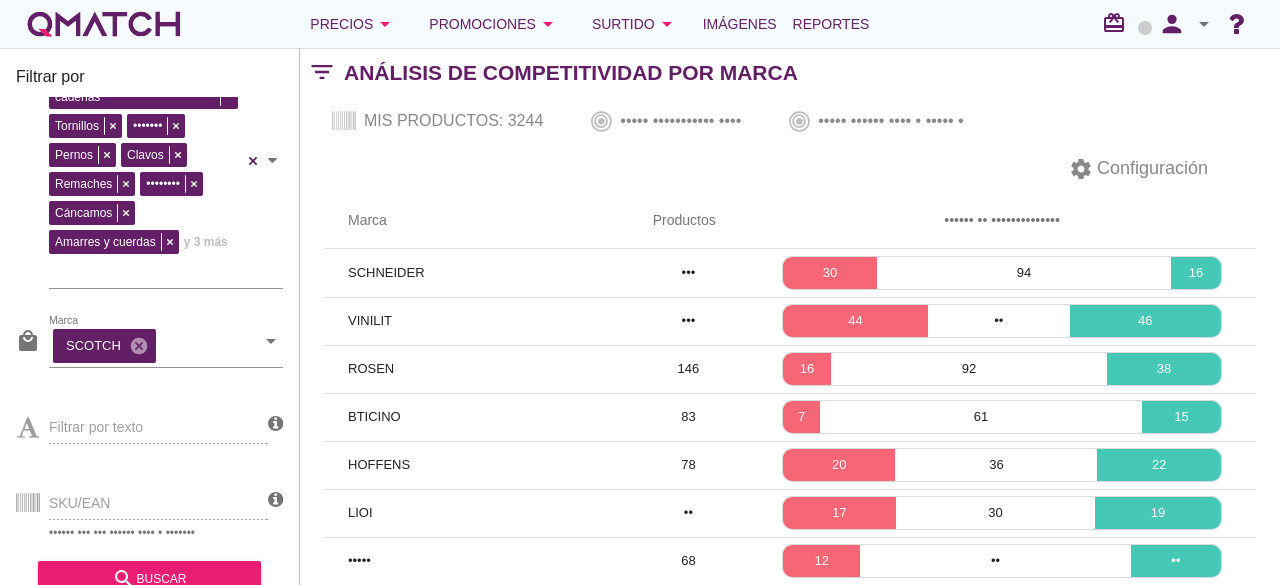 scroll, scrollTop: 33, scrollLeft: 0, axis: vertical 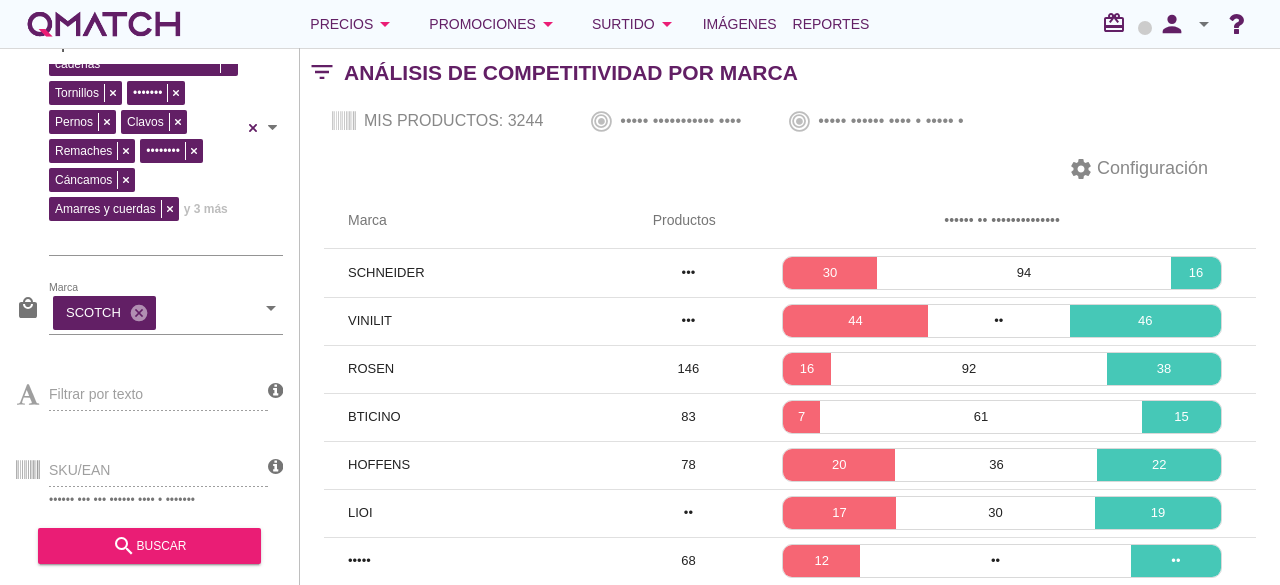 drag, startPoint x: 36, startPoint y: 453, endPoint x: 49, endPoint y: 455, distance: 13.152946 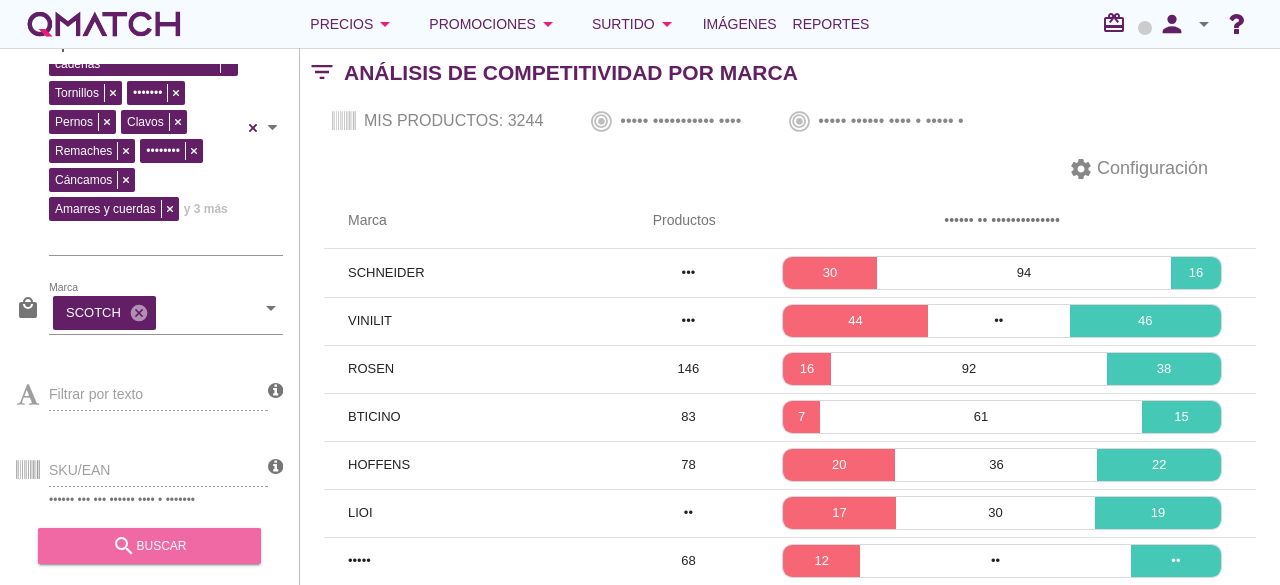 click on "search
buscar" at bounding box center (149, 546) 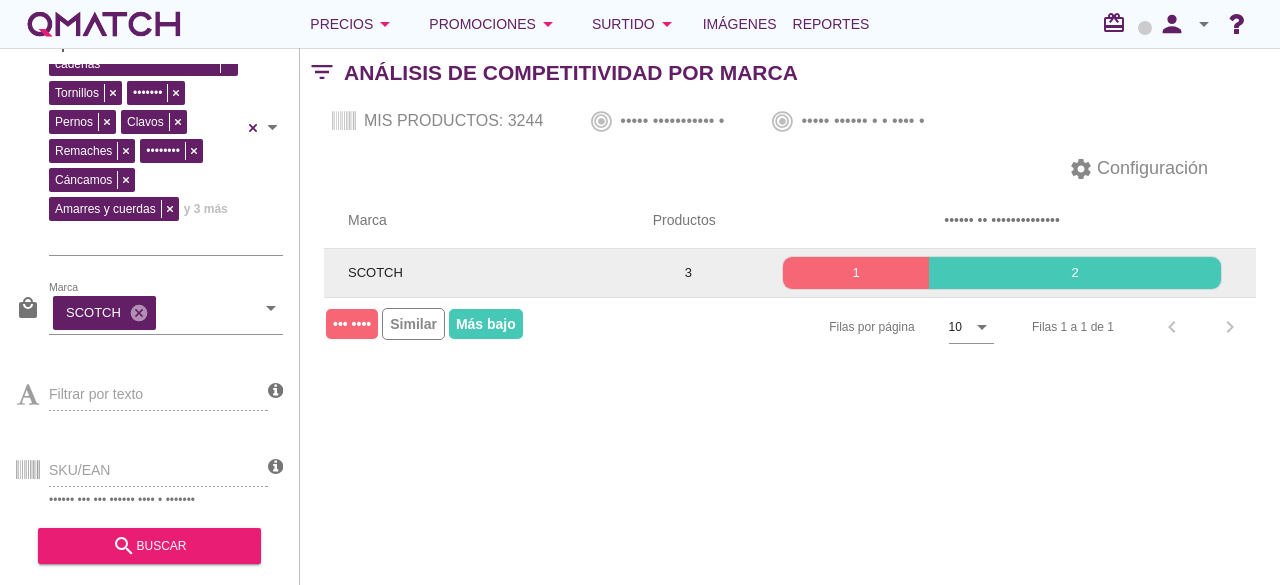 click on "SCOTCH" at bounding box center [375, 272] 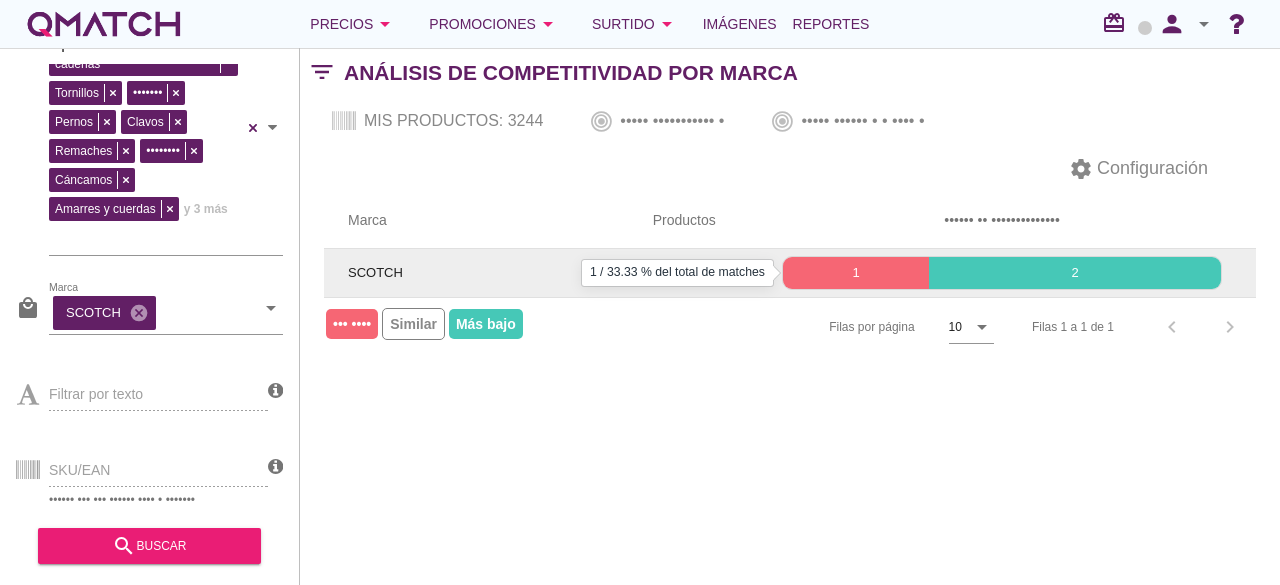 click on "1" at bounding box center [856, 273] 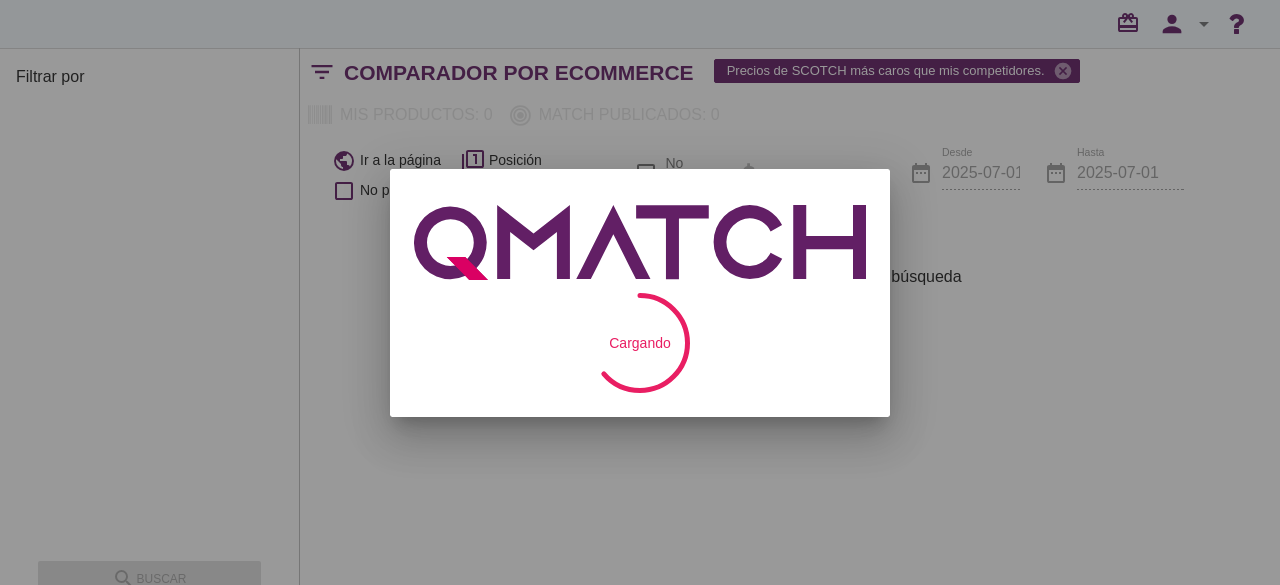 scroll, scrollTop: 0, scrollLeft: 0, axis: both 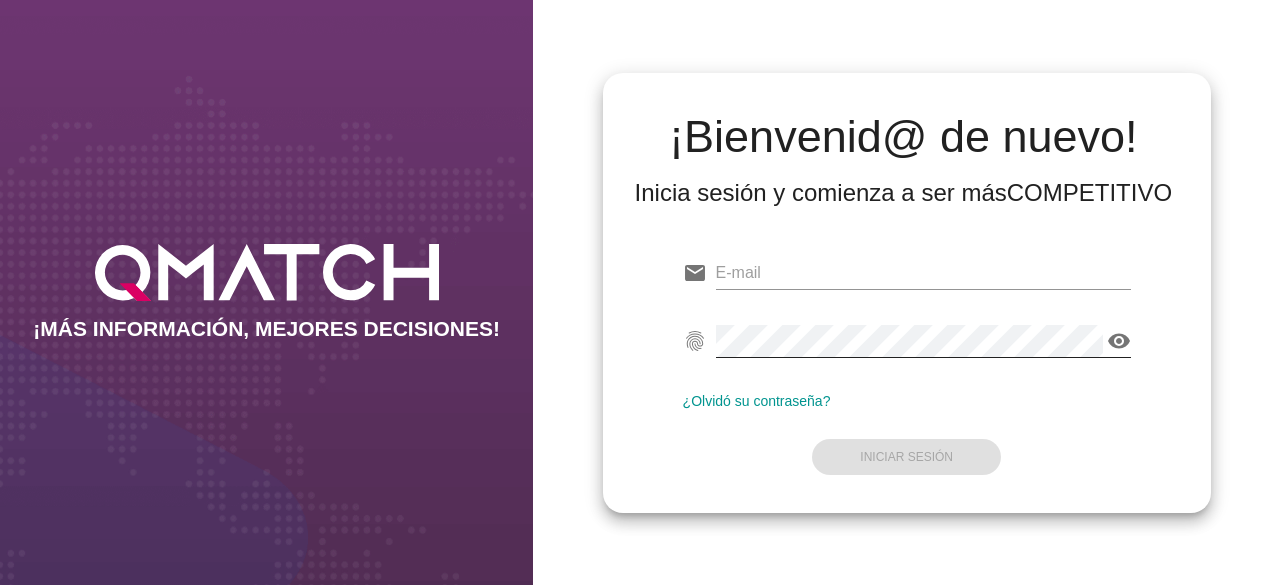 type on "test@[EXAMPLE_DOMAIN].cl" 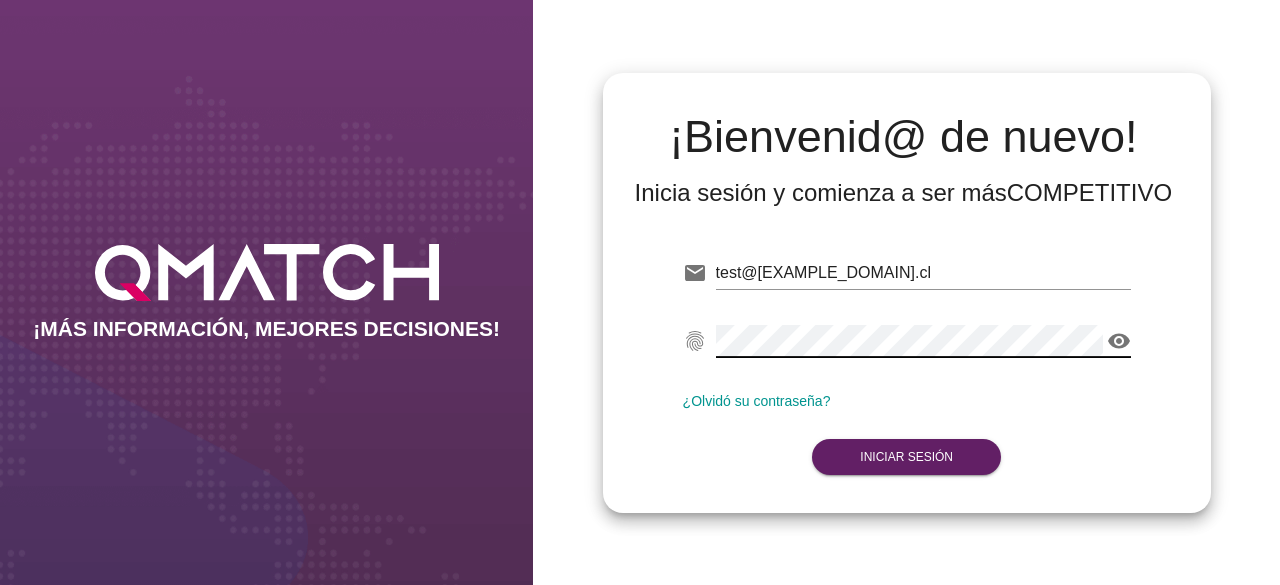 click on "visibility" at bounding box center (1119, 341) 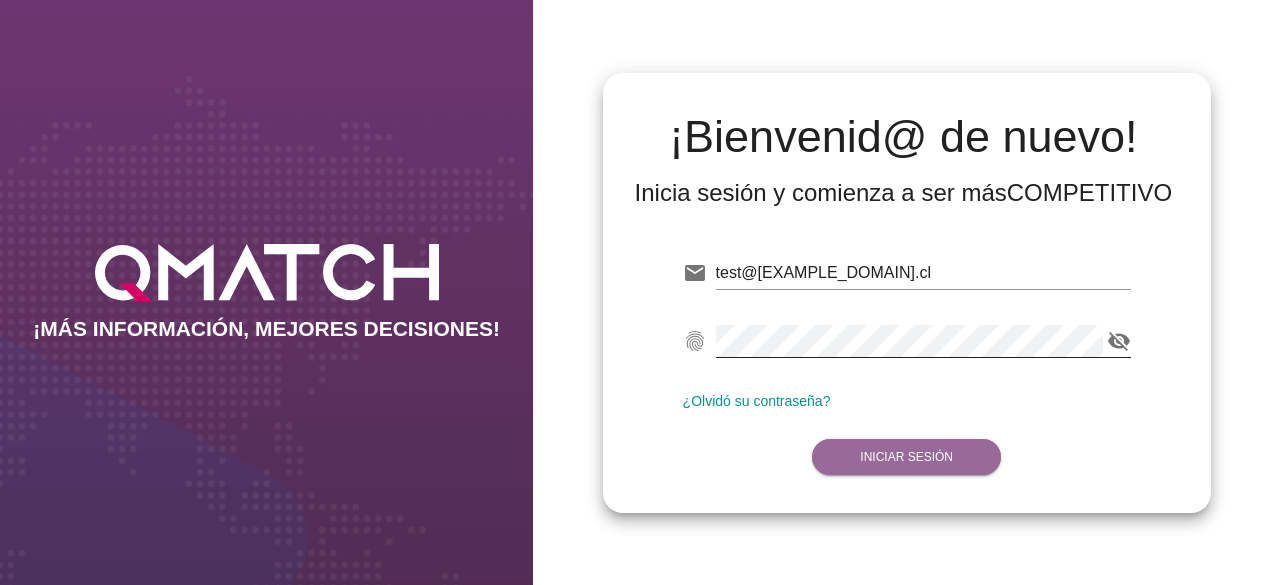 click on "Iniciar Sesión" at bounding box center [906, 457] 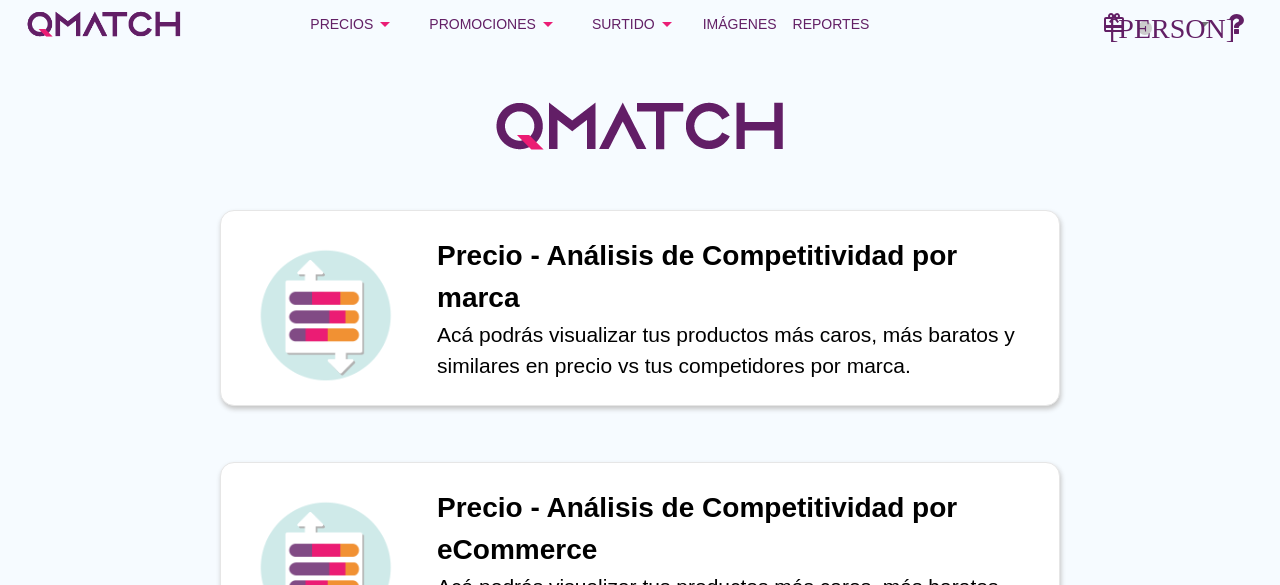 click on "Precio - Análisis de Competitividad por marca" at bounding box center (738, 277) 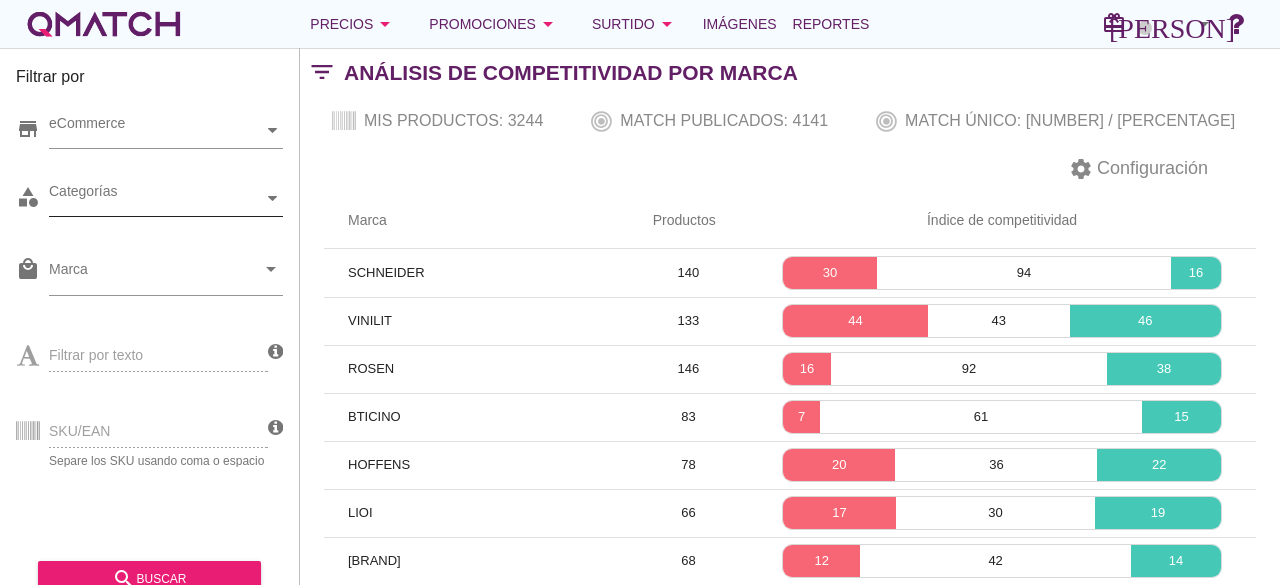 click on "Categorías" at bounding box center [156, 130] 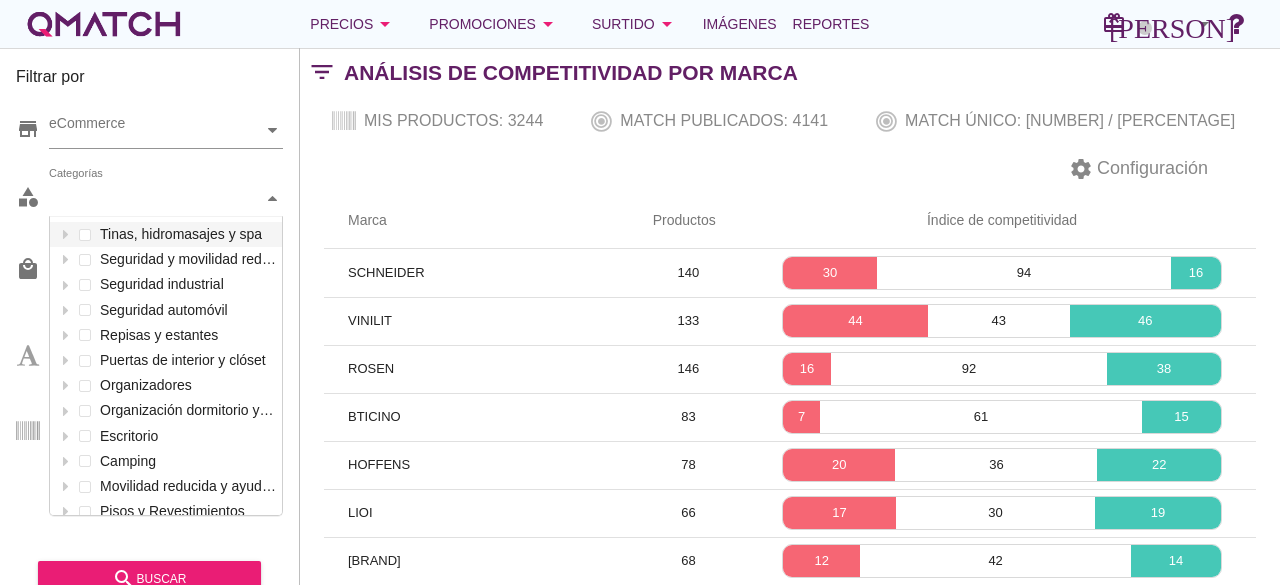 scroll, scrollTop: 301, scrollLeft: 234, axis: both 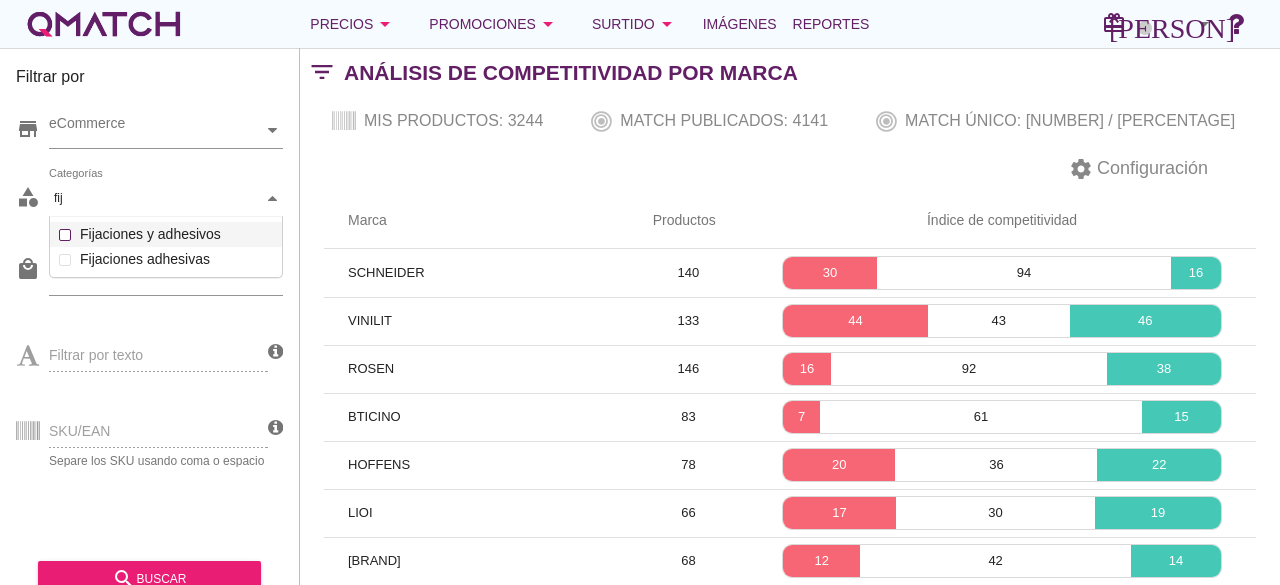 click on "Categorías fij fij Tinas, hidromasajes y spa Seguridad y movilidad reducida Seguridad industrial Seguridad automóvil Repisas y estantes Puertas de interior y clóset Organizadores Organización dormitorio y clóset Escritorio Camping  Movilidad reducida y ayuda para la vida diaria Pisos y Revestimientos Papel mural y decorativo Herramientas y suministros de pintura Accesorios herramientas Deportes Cocina Artículos de traumatología y ortopedia Marcas Destacadas Camas Adhesivos, selladores y siliconas Casas y Camas para Mascotas Aleros y toldos Tipos de Camas Soluciones de techo   Servicios de instalación Seguridad infantil Ropa de Cama Colchones Clóset Camas Funcionales Alimentos para Mascotas Alfombras Ropa y Accesorios para Mascotas Cerraduras Adhesivos y fragües Ventilación Grifería y repuestos de baño Electrodomésticos Aspirado y limpieza Living y Sala de Estar Dormitorio Infantil Cunas y Colchones Gasfitería Fijaciones y adhesivos   Adhesivos y selladores   Accesorios, cuerdas y cadenas" at bounding box center [166, 199] 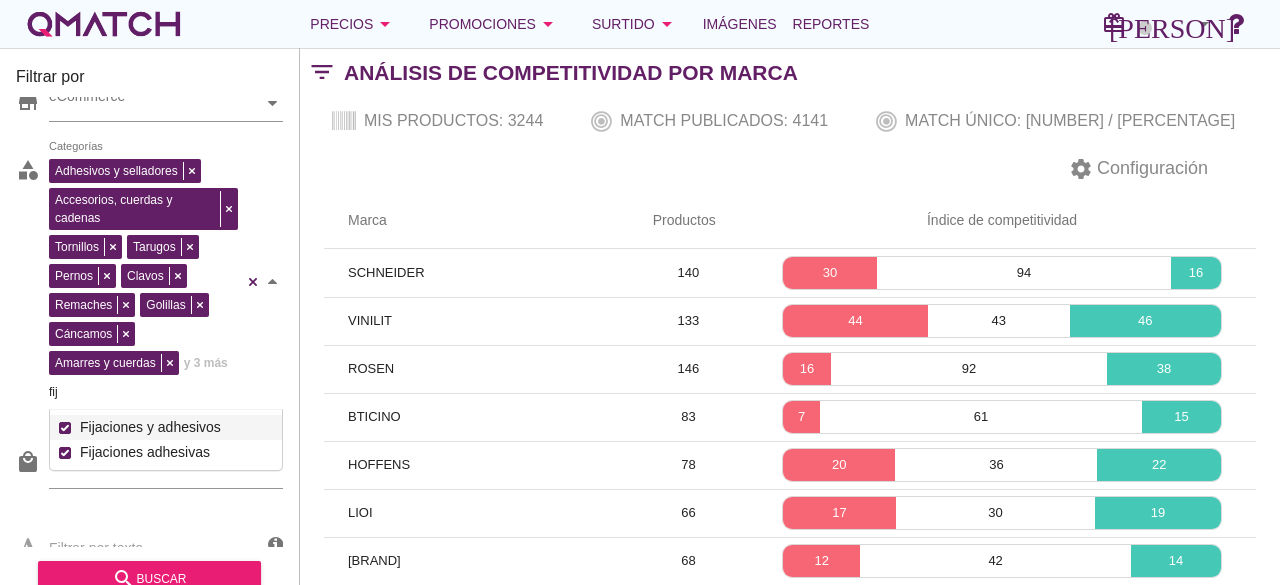 scroll, scrollTop: 100, scrollLeft: 0, axis: vertical 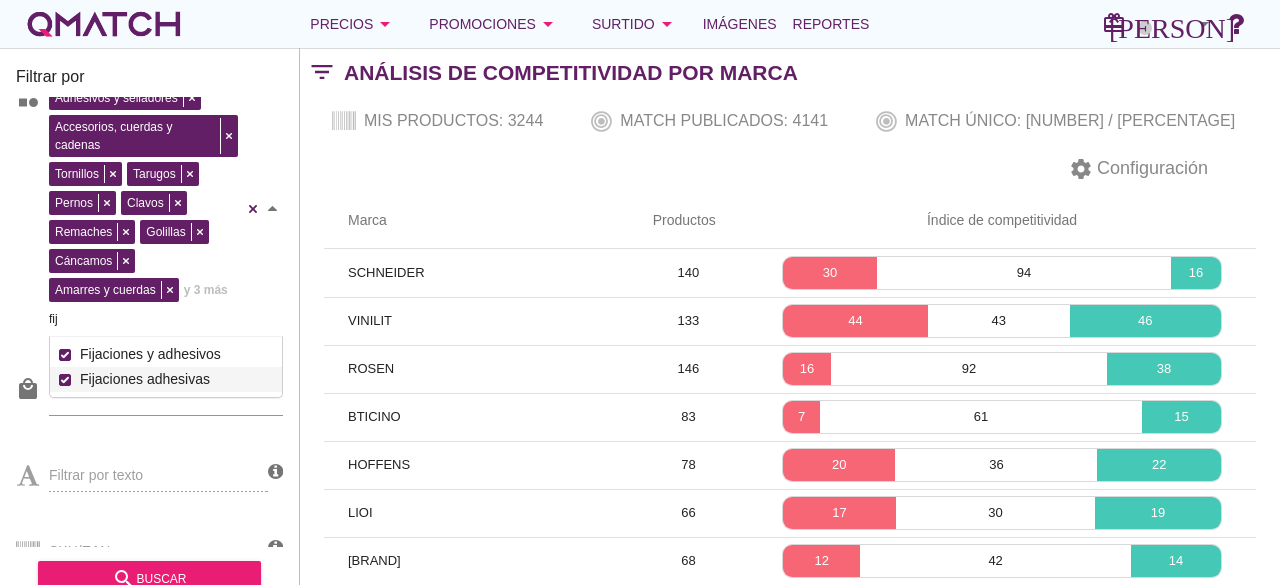 type on "fij" 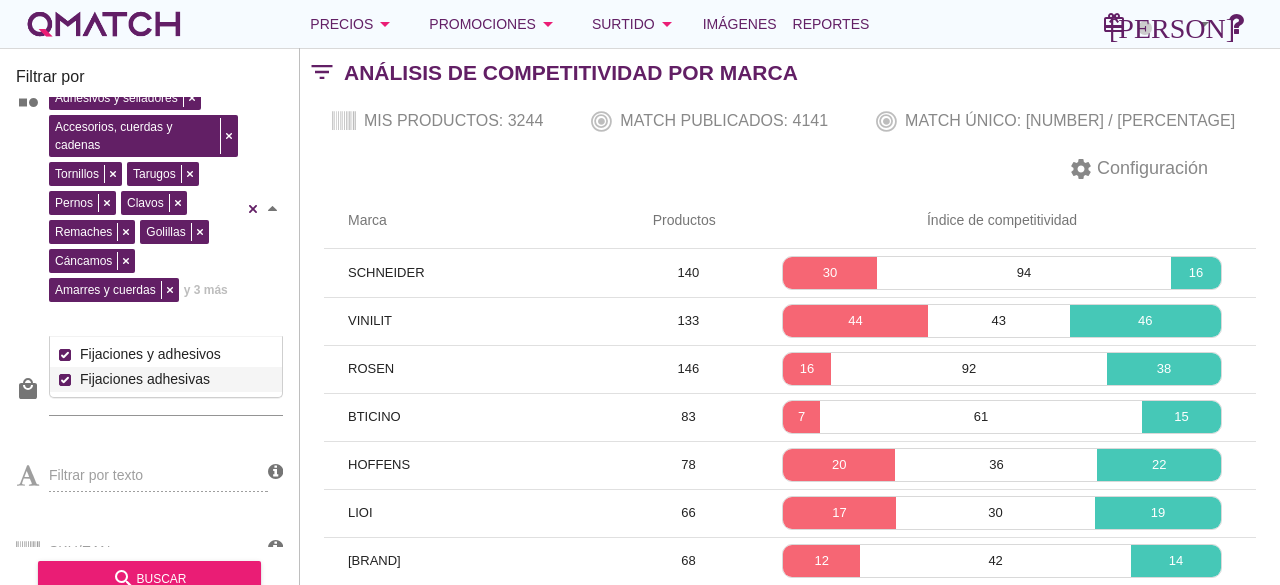 click on "Marca Productos Índice de competitividad SCHNEIDER [NUMBER] [NUMBER] [NUMBER] [NUMBER] VINILIT [NUMBER] [NUMBER] [NUMBER] [NUMBER] ROSEN [NUMBER] [NUMBER] [NUMBER] [NUMBER] BTICINO [NUMBER] [NUMBER] [NUMBER] [NUMBER] HOFFENS [NUMBER] [NUMBER] [NUMBER] [NUMBER] LIOI [NUMBER] [NUMBER] [NUMBER] [NUMBER] MAMUT [NUMBER] [NUMBER] [NUMBER] [NUMBER] GENERICO [NUMBER] [NUMBER] [NUMBER] [NUMBER] CIC [NUMBER] [NUMBER] [NUMBER] [NUMBER] SCANAVINI [NUMBER] [NUMBER] [NUMBER] [NUMBER] Filas por página [NUMBER] arrow_drop_down Filas [NUMBER] a [NUMBER] de [NUMBER] chevron_left chevron_right Más alto Similar Más bajo" at bounding box center (790, 491) 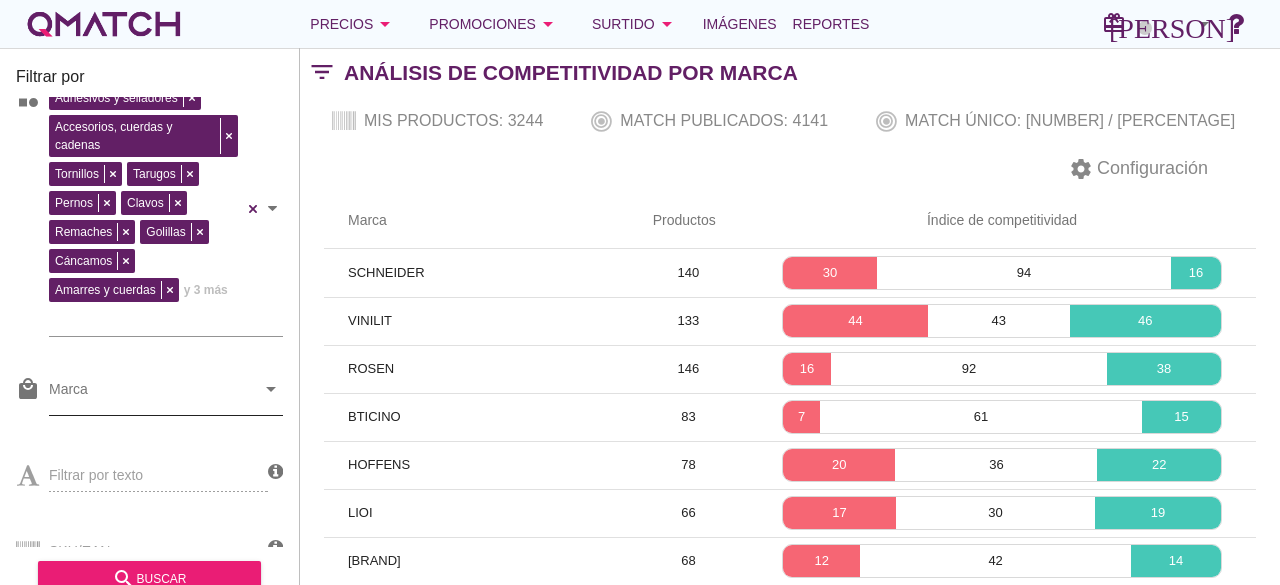 click on "Marca" at bounding box center [152, 394] 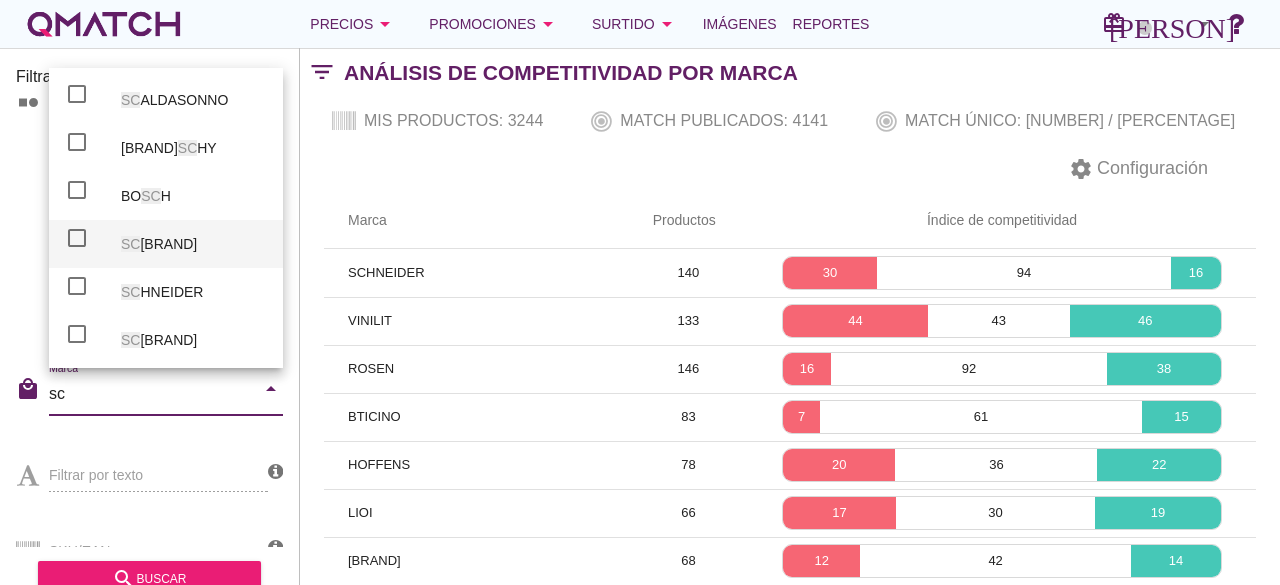 click on "SC OTCH" at bounding box center (194, 100) 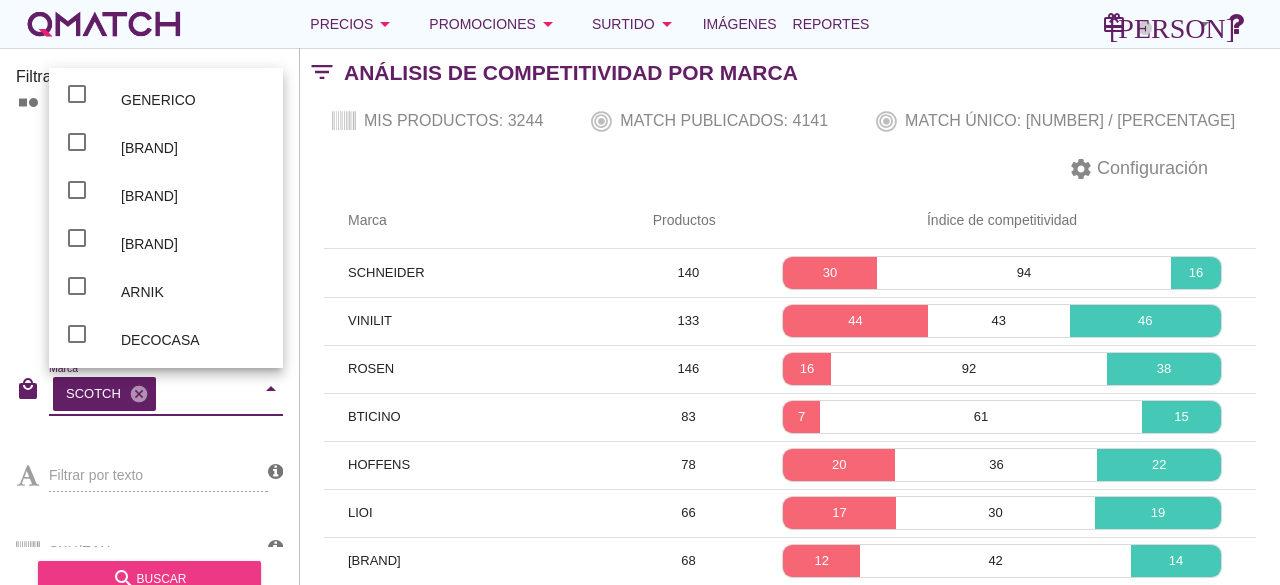 click on "search
buscar" at bounding box center (149, 579) 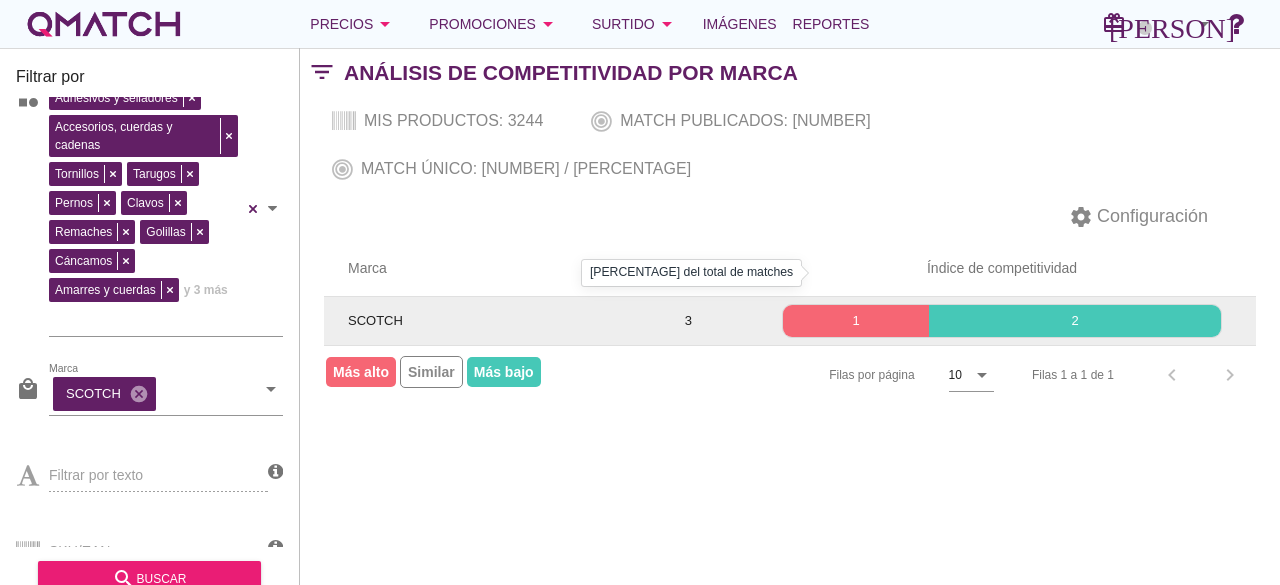 click on "1" at bounding box center [856, 321] 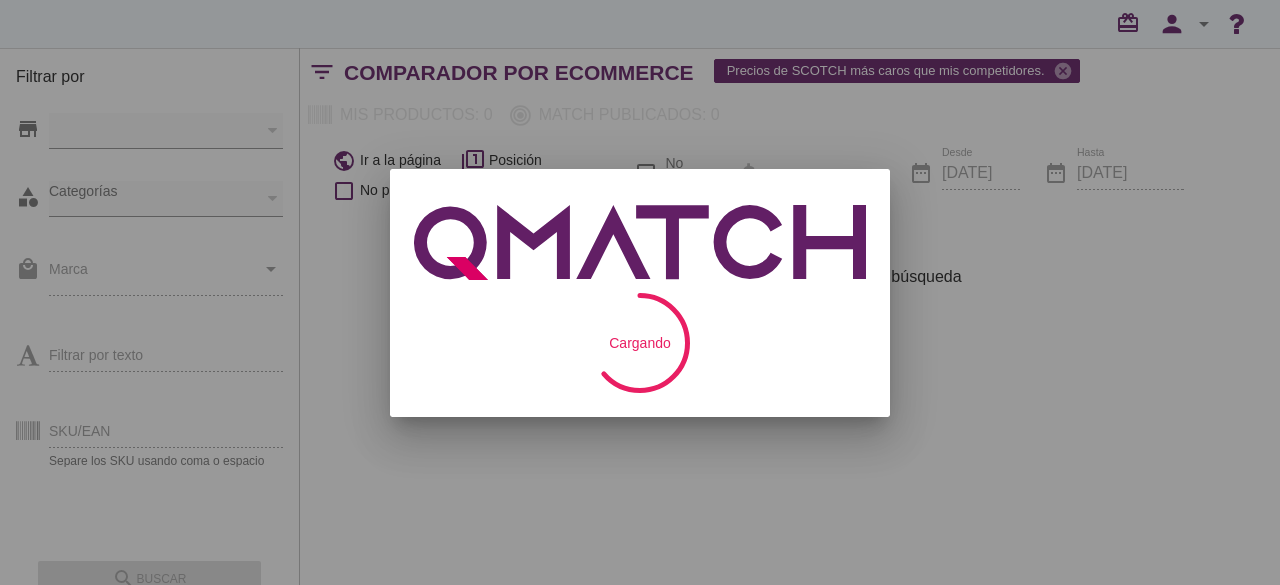 scroll, scrollTop: 0, scrollLeft: 0, axis: both 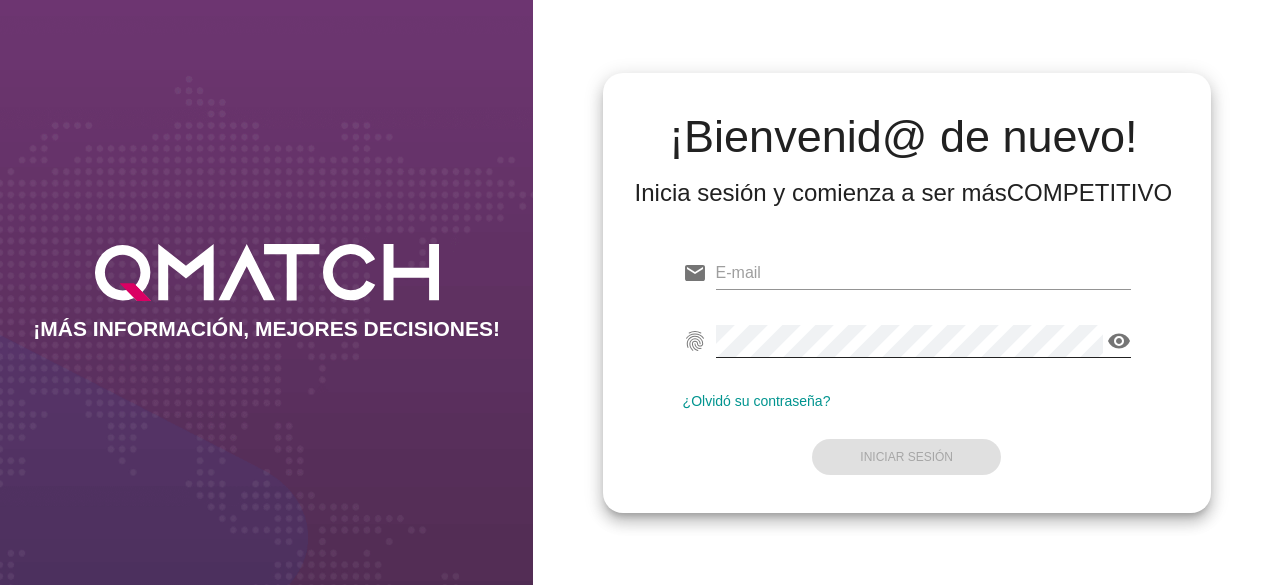 type on "[EMAIL]" 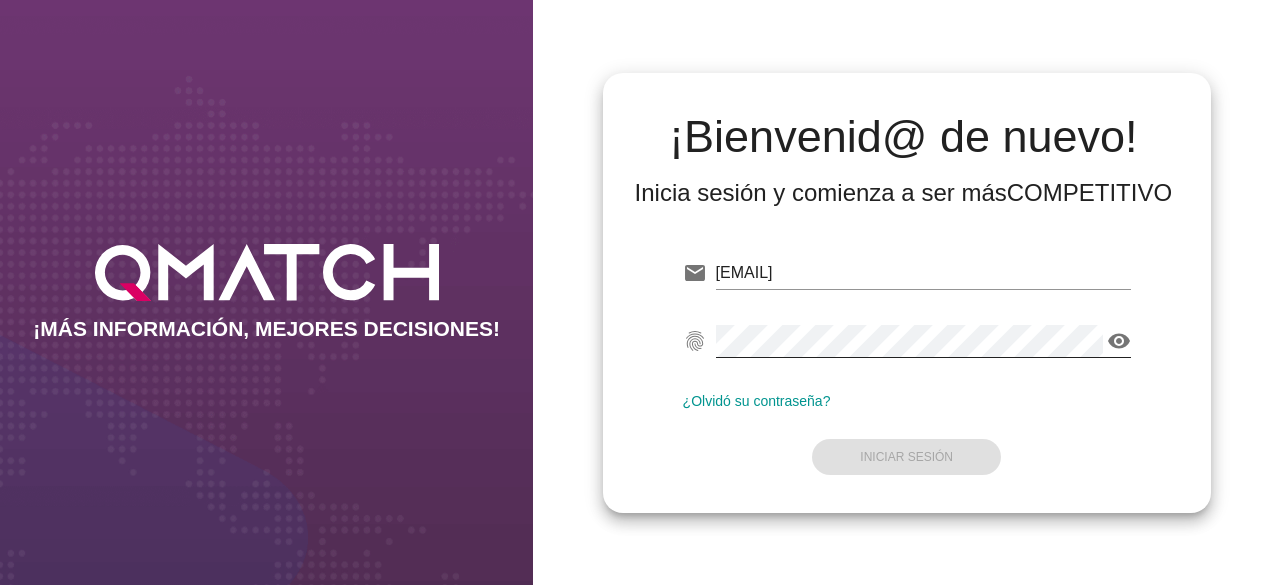 click on "visibility" at bounding box center (1119, 341) 